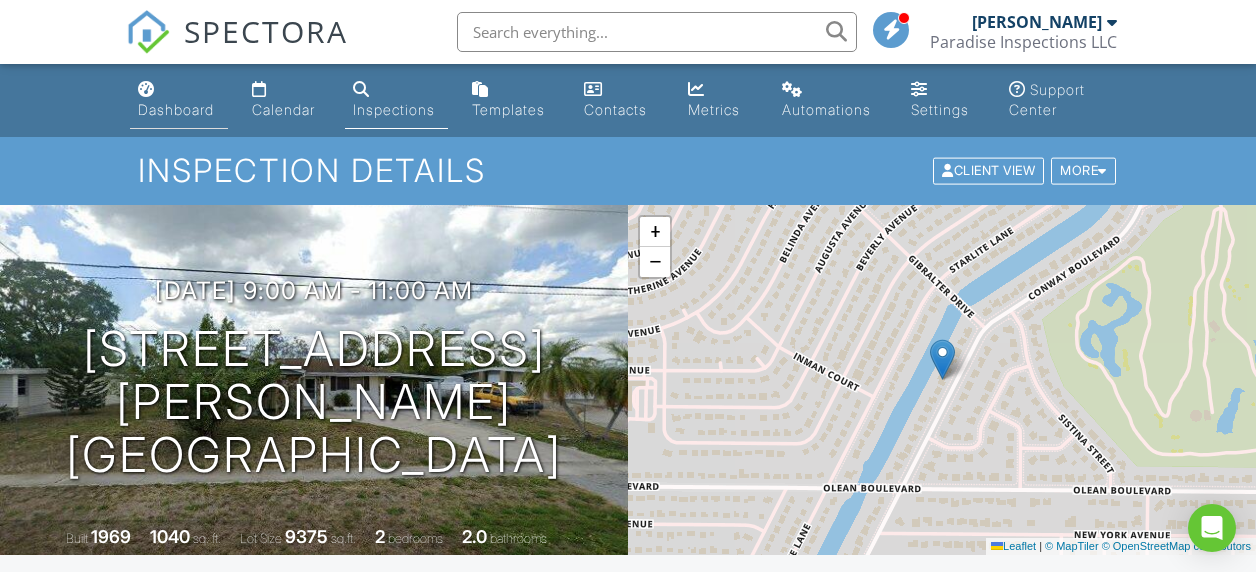 scroll, scrollTop: 0, scrollLeft: 0, axis: both 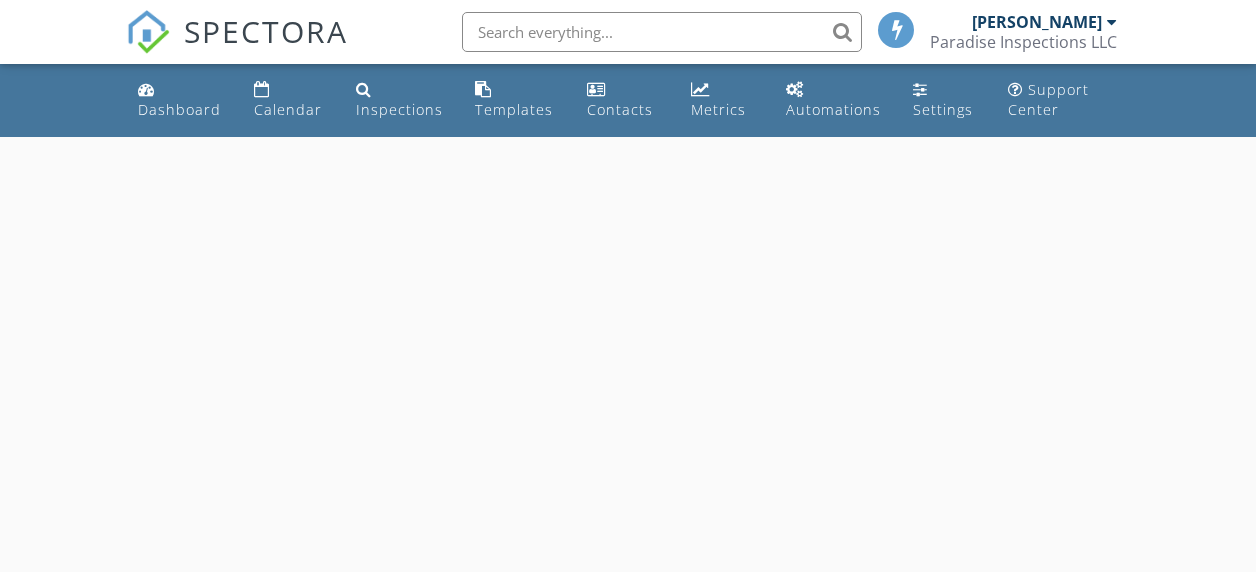 select on "6" 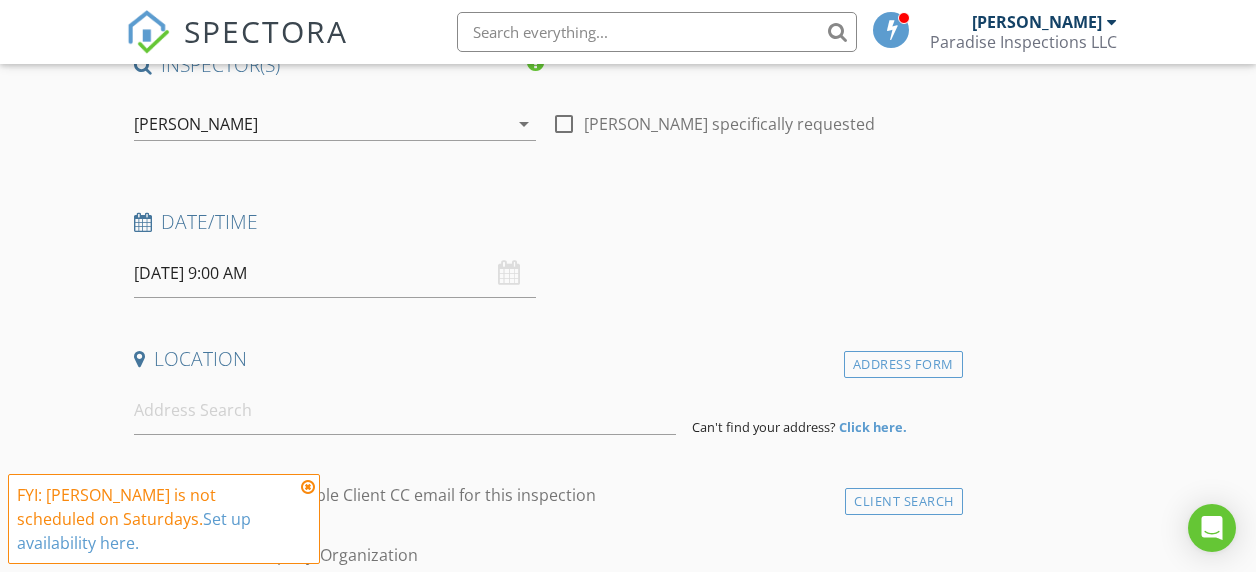 scroll, scrollTop: 207, scrollLeft: 0, axis: vertical 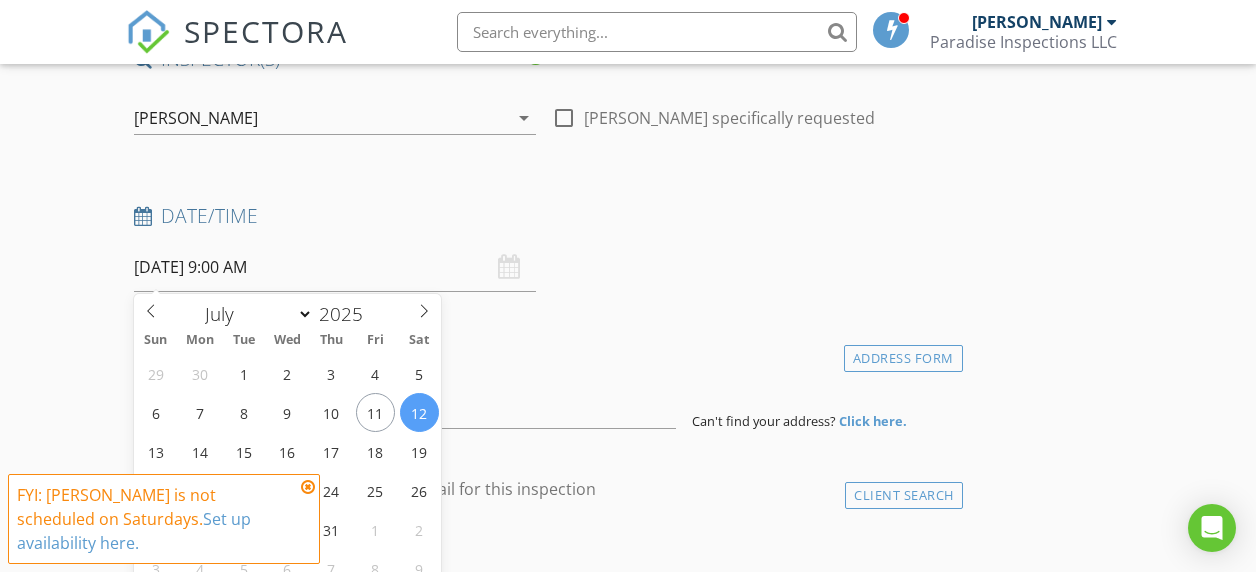 click on "07/12/2025 9:00 AM" at bounding box center (335, 267) 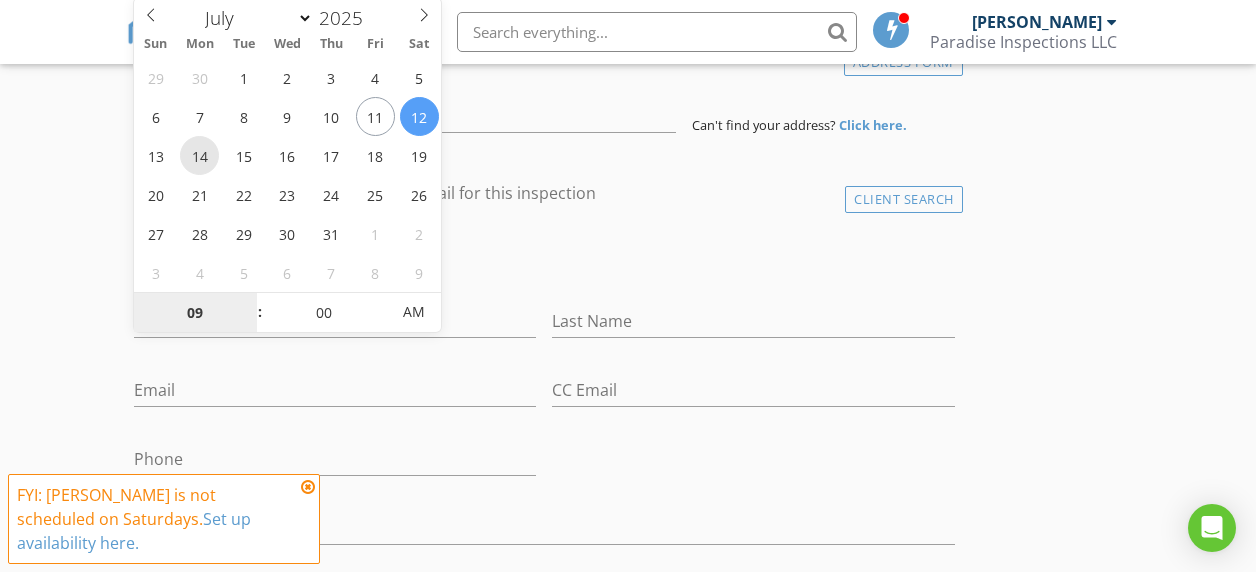 type on "[DATE] 9:00 AM" 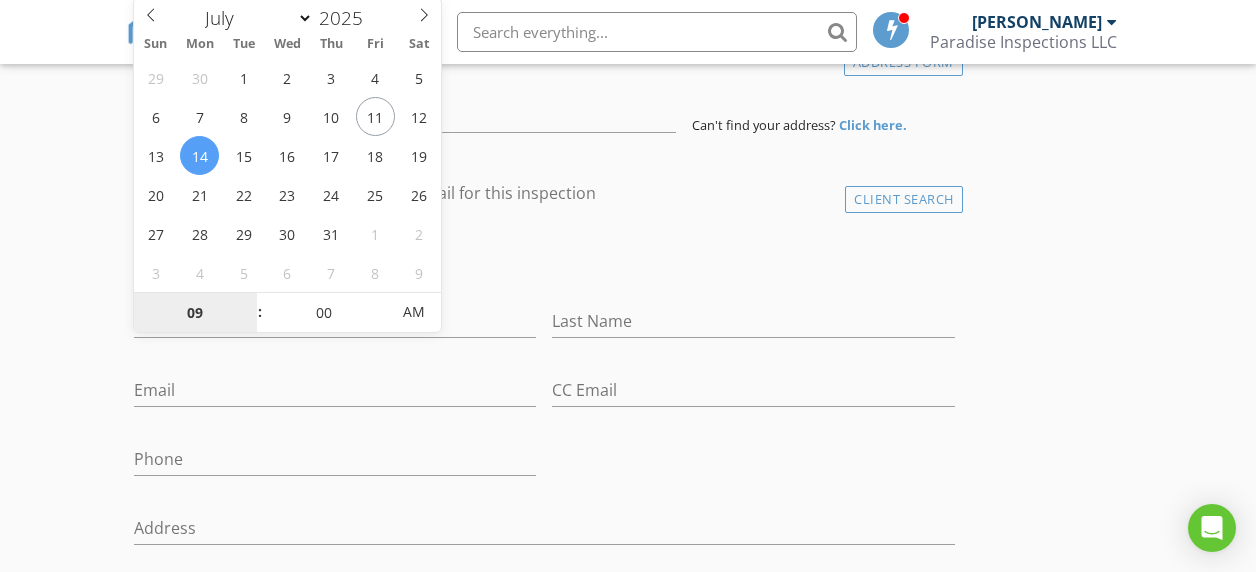 scroll, scrollTop: 500, scrollLeft: 0, axis: vertical 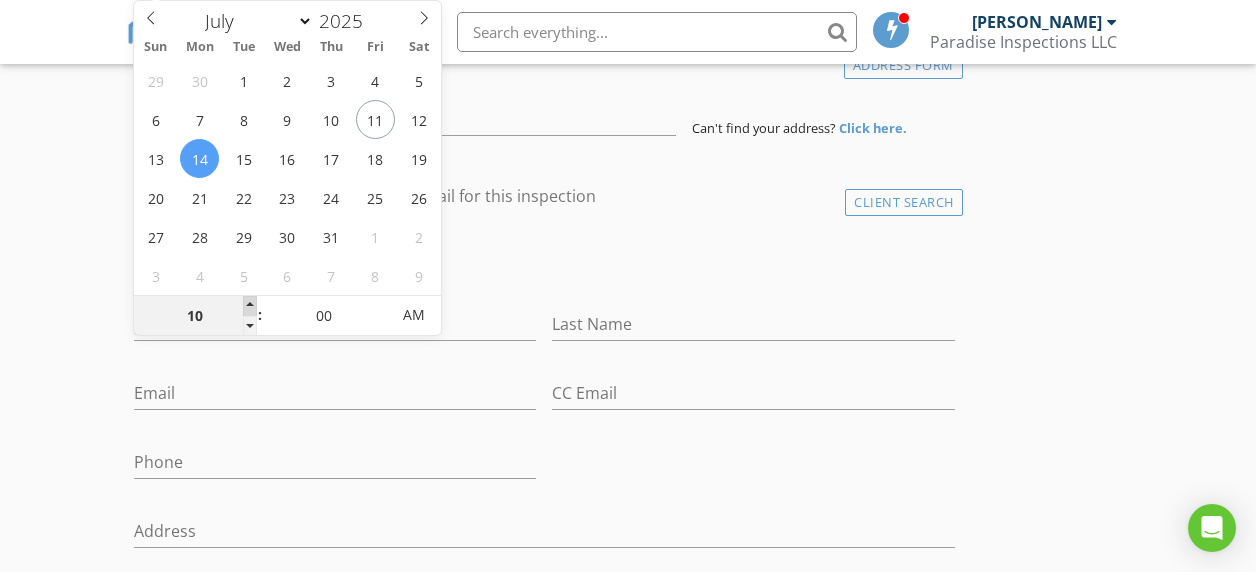 click at bounding box center (250, 306) 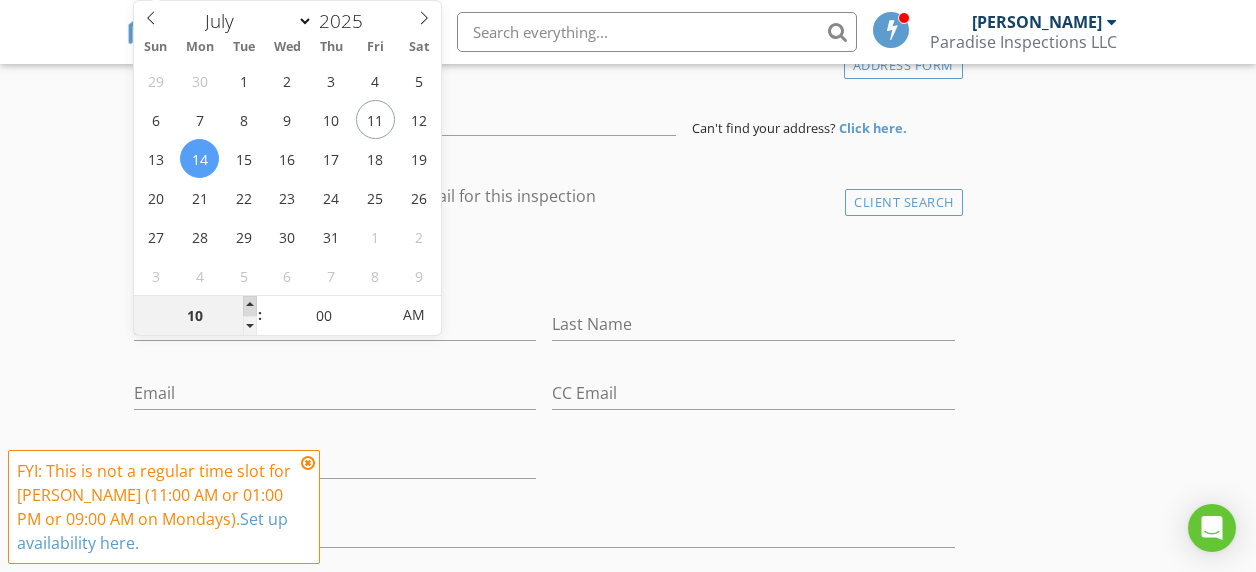 type on "11" 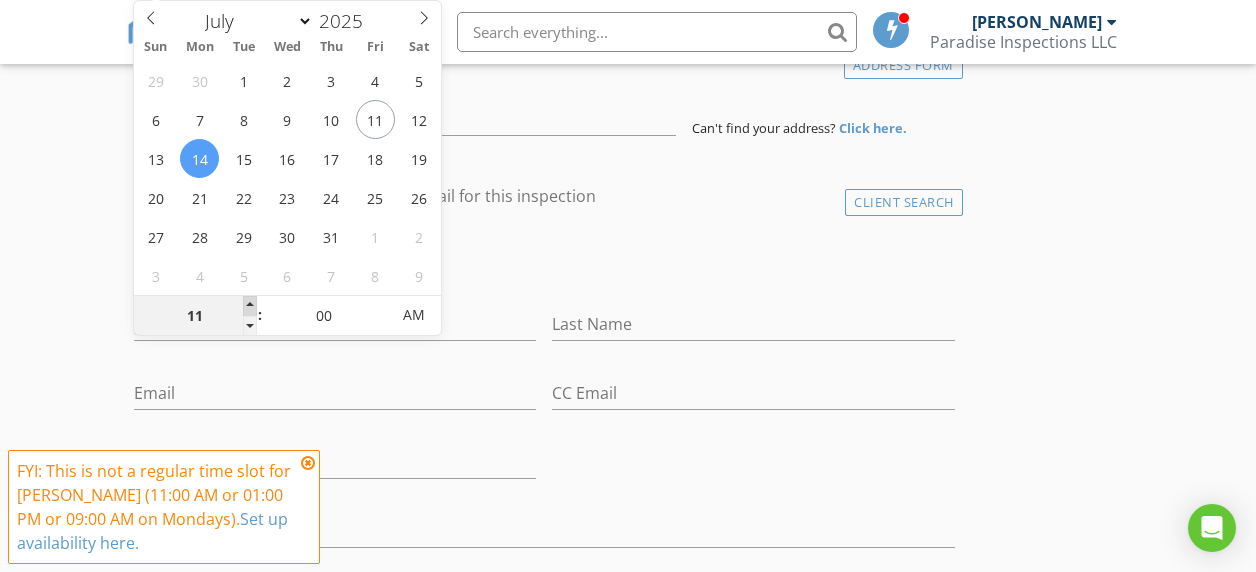 click at bounding box center (250, 306) 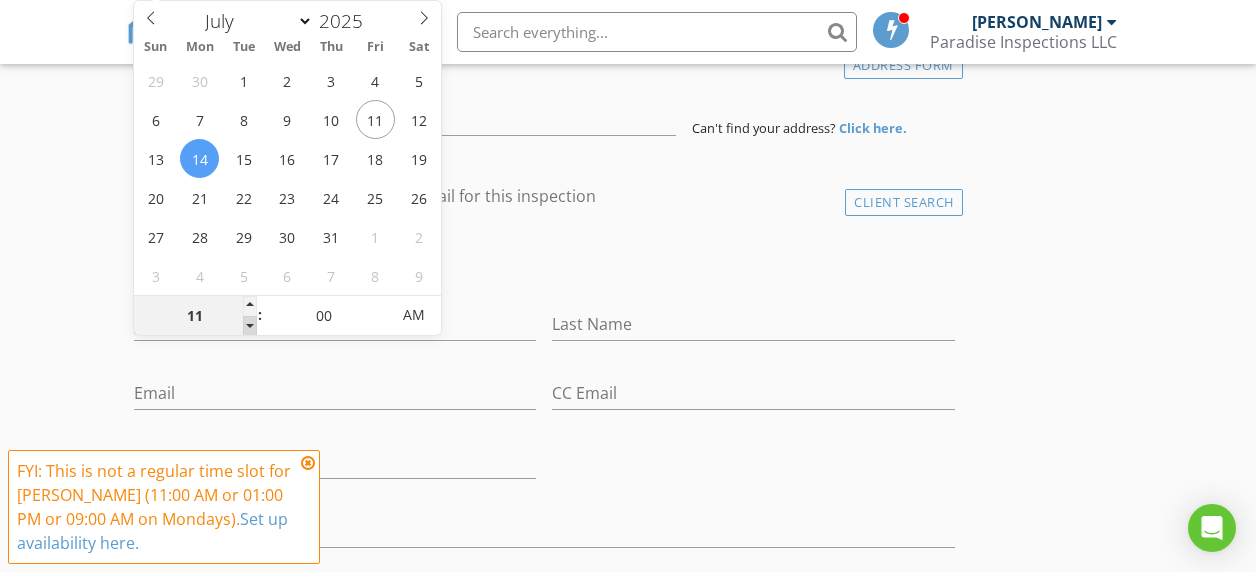 type on "10" 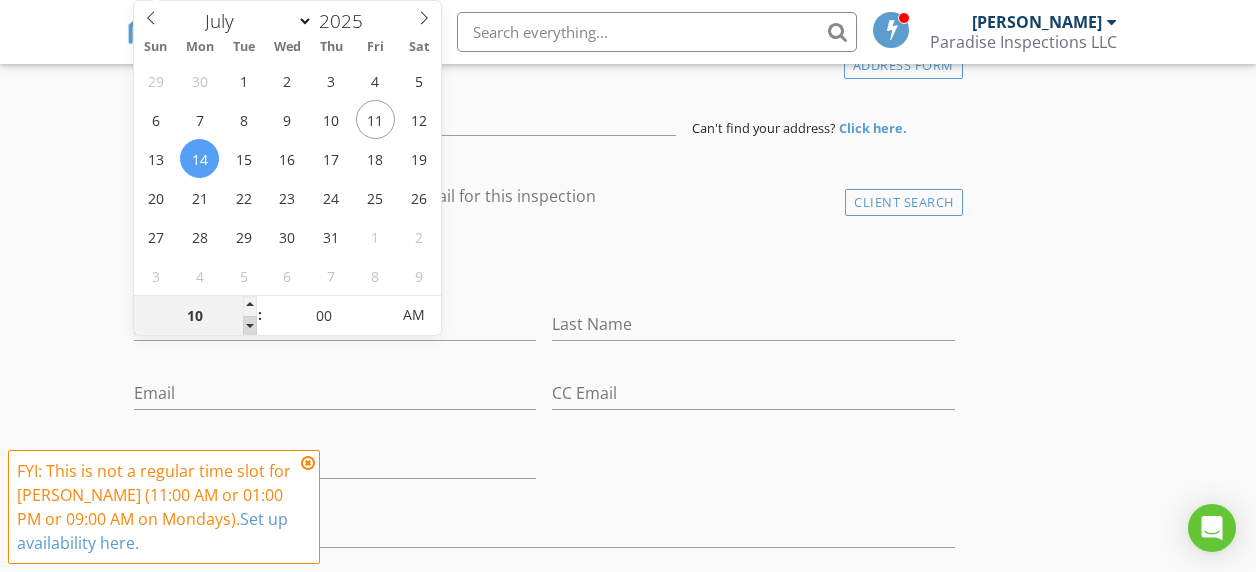 click at bounding box center [250, 326] 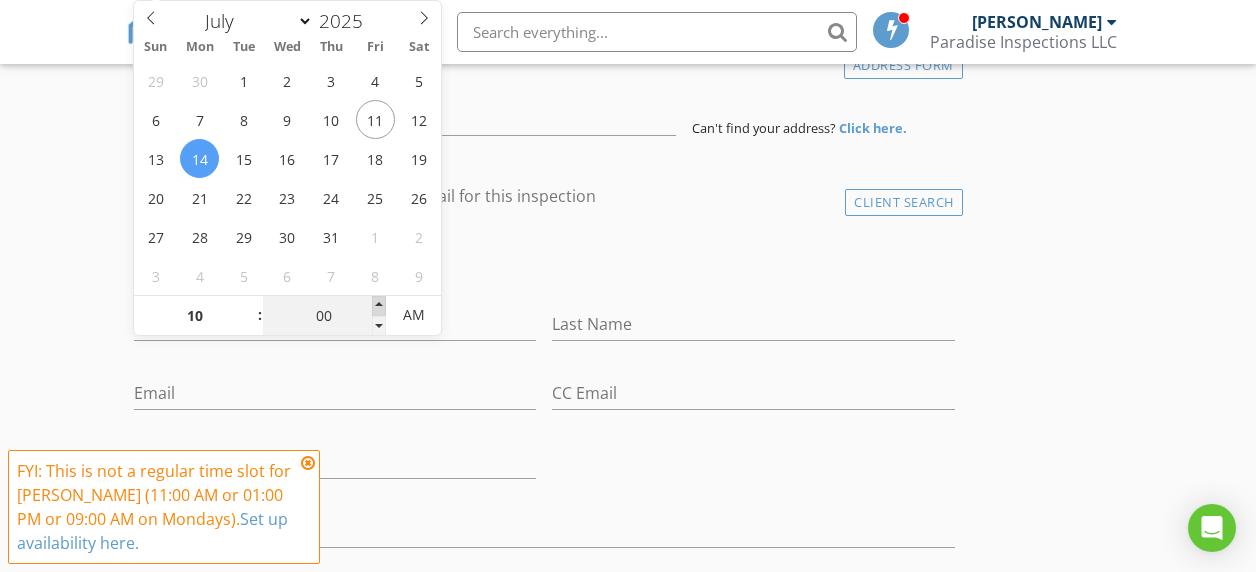 type on "05" 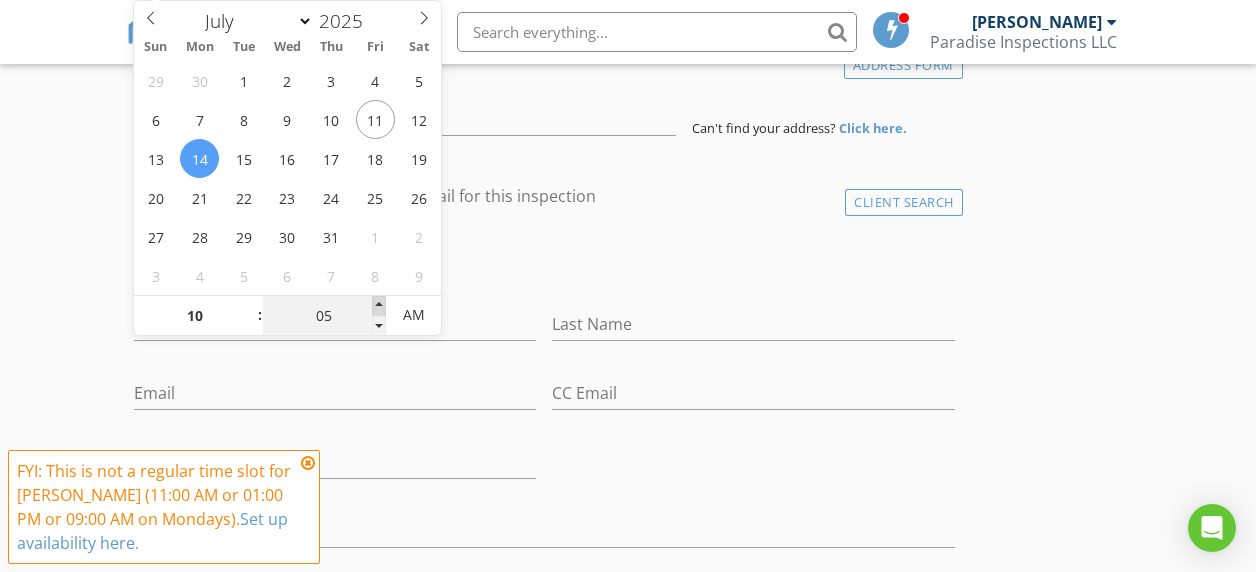 scroll, scrollTop: 502, scrollLeft: 0, axis: vertical 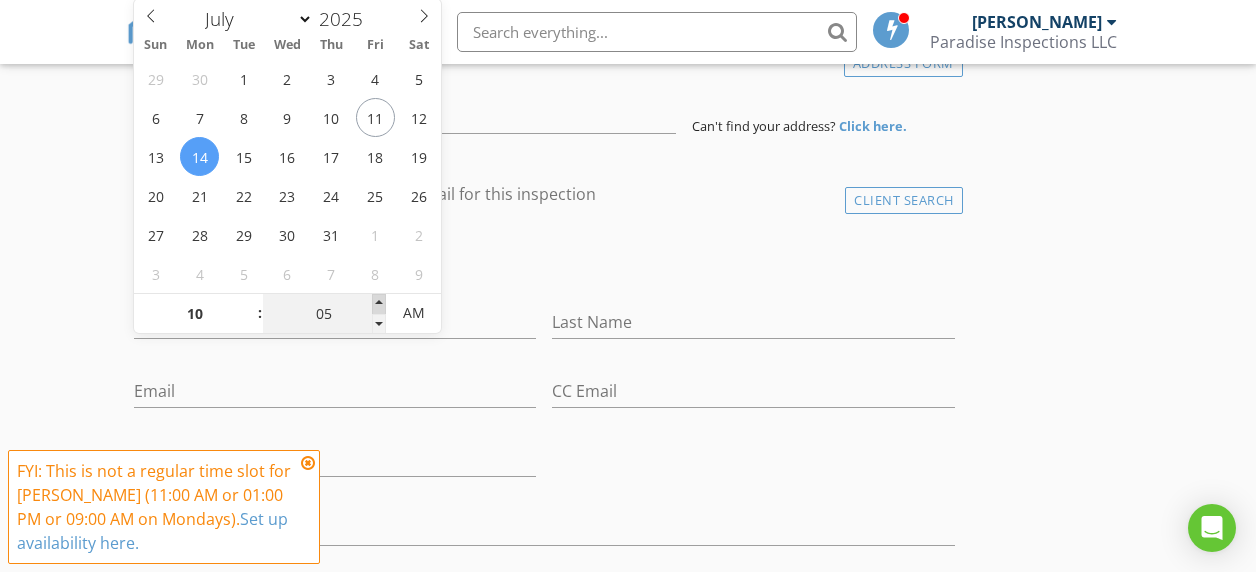 click at bounding box center [379, 304] 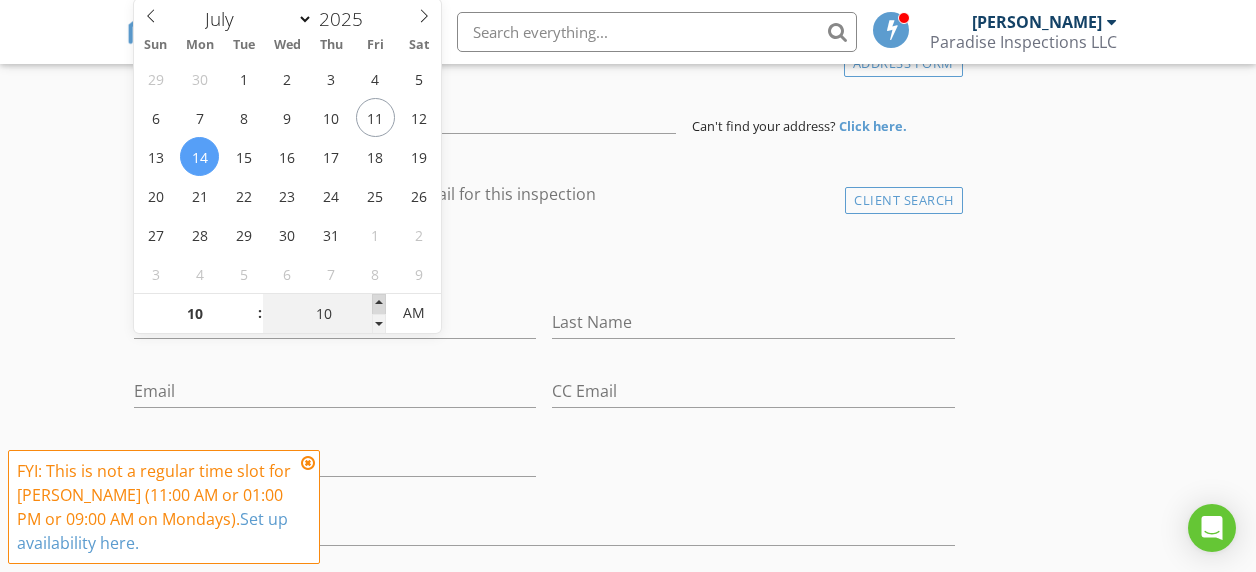 click at bounding box center [379, 304] 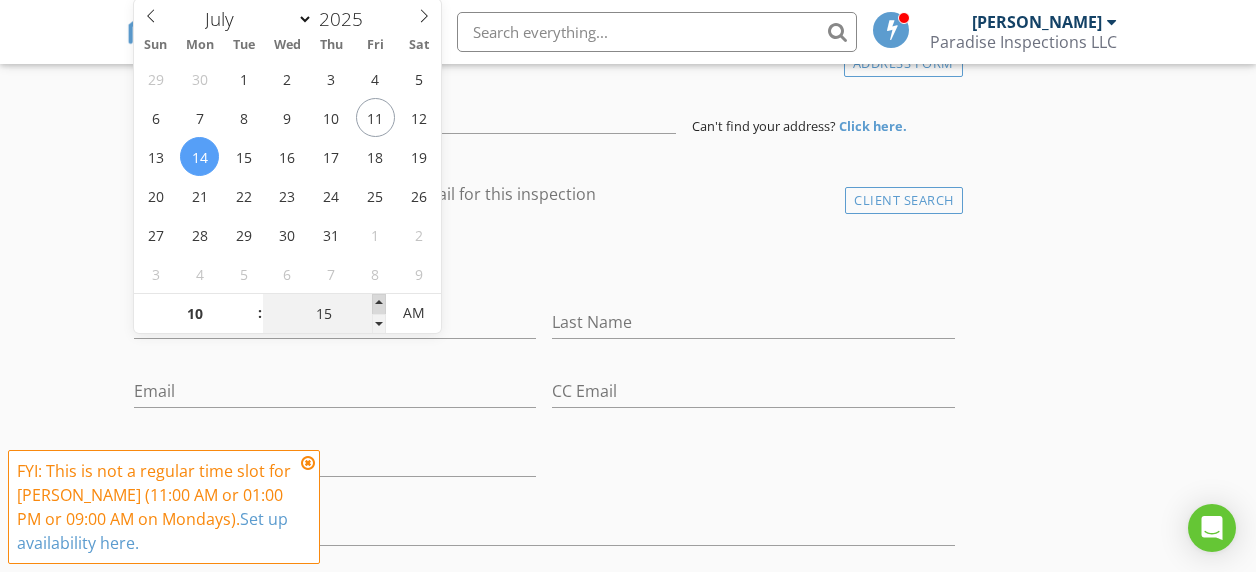 click at bounding box center [379, 304] 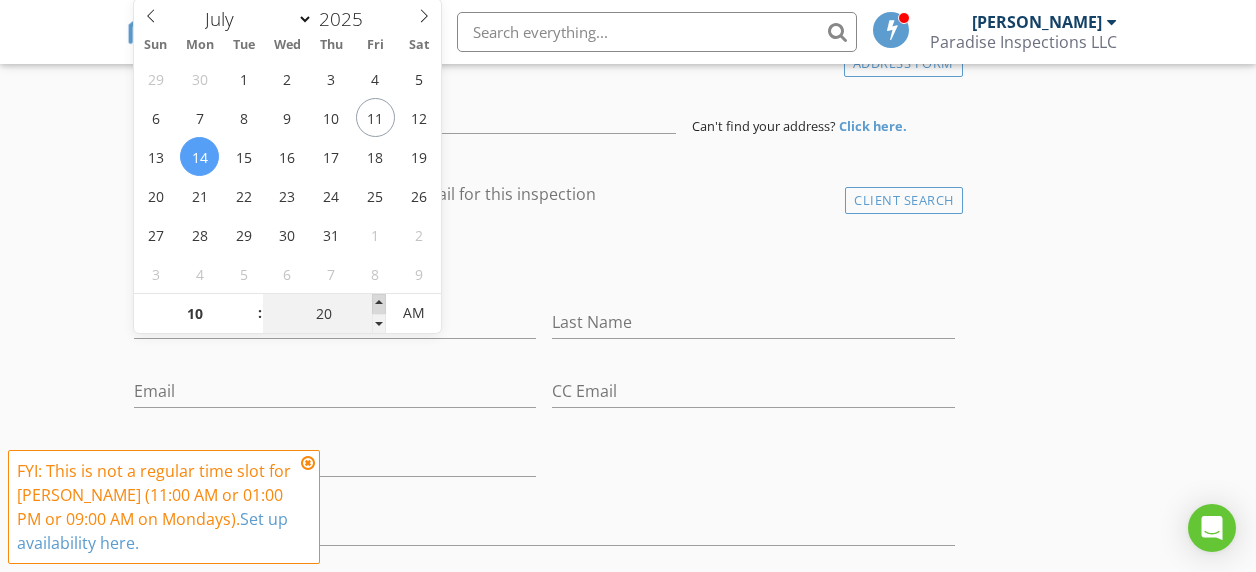 click at bounding box center (379, 304) 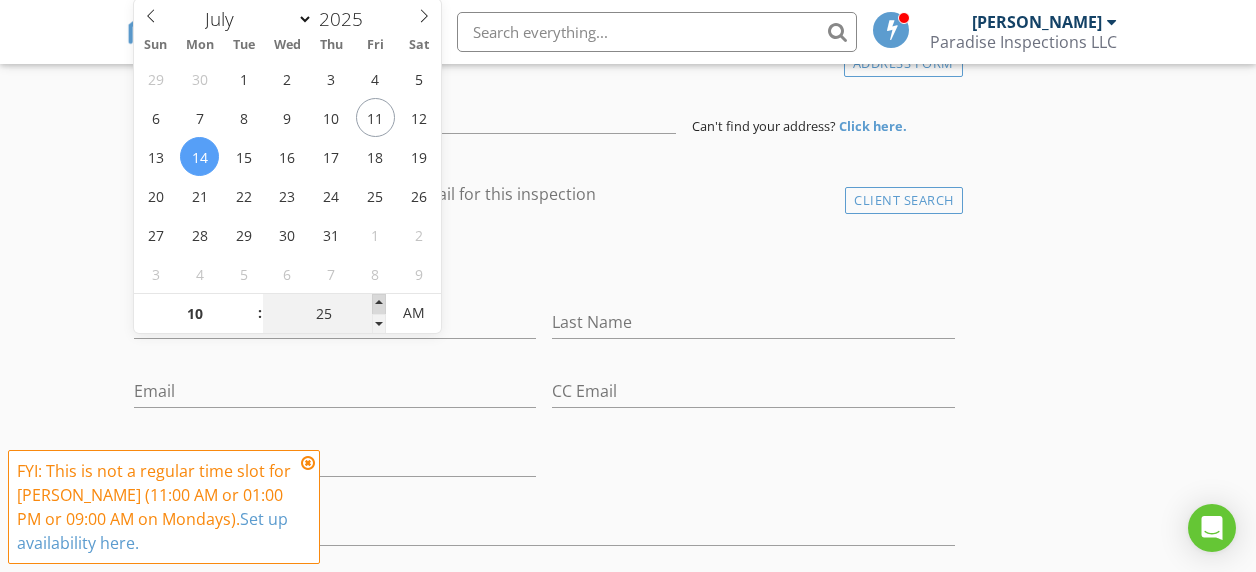 click at bounding box center (379, 304) 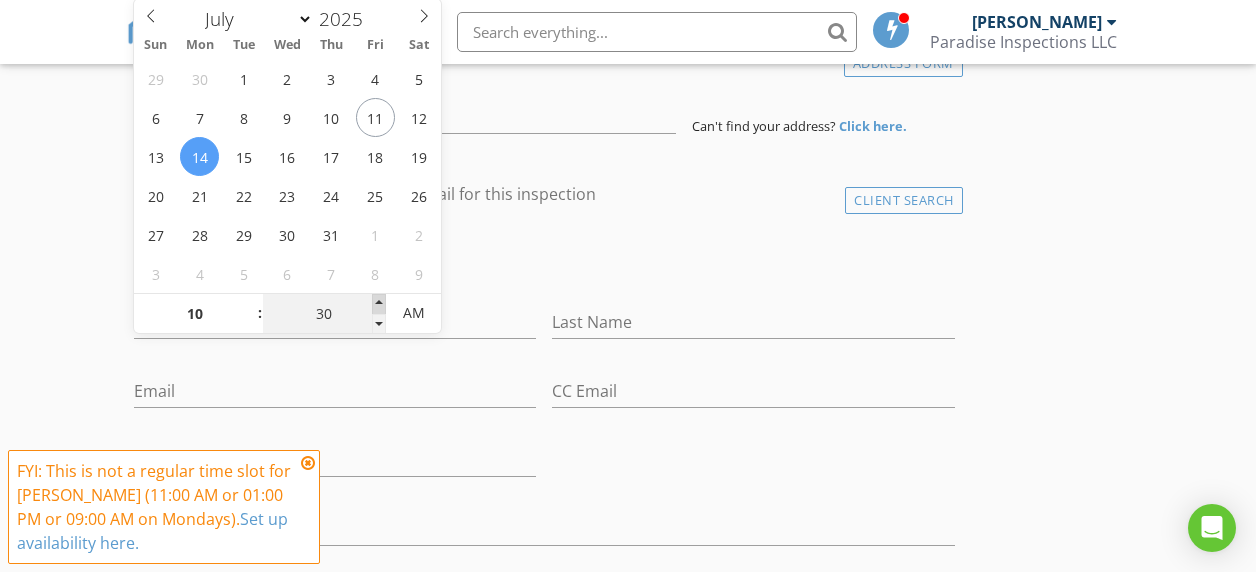 click at bounding box center [379, 304] 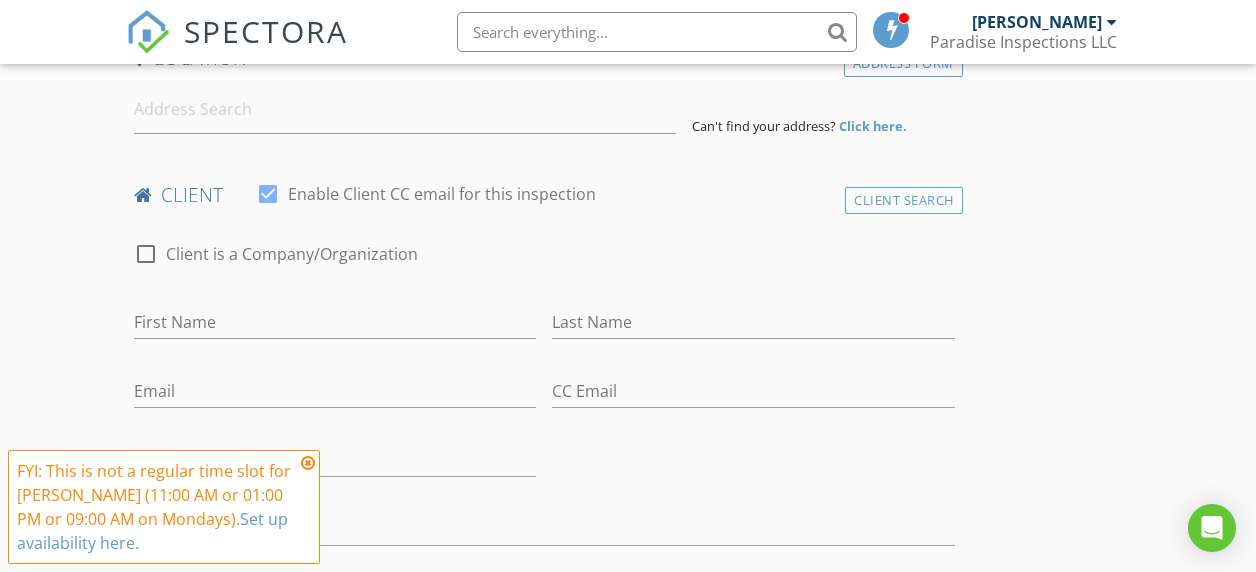 click on "check_box_outline_blank Client is a Company/Organization" at bounding box center (544, 264) 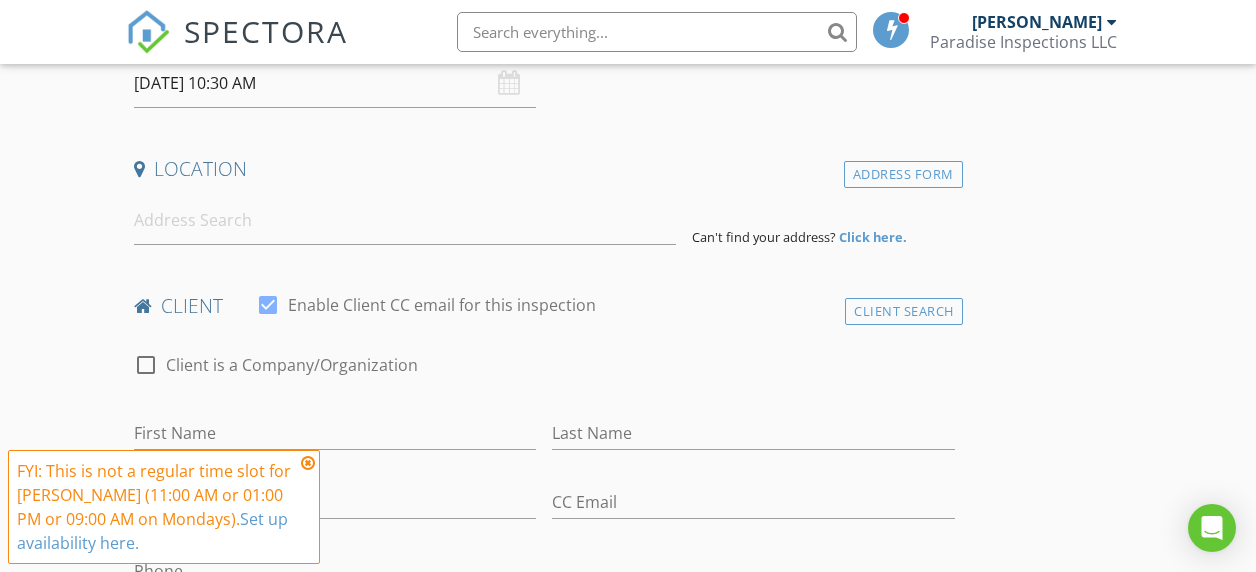 scroll, scrollTop: 359, scrollLeft: 0, axis: vertical 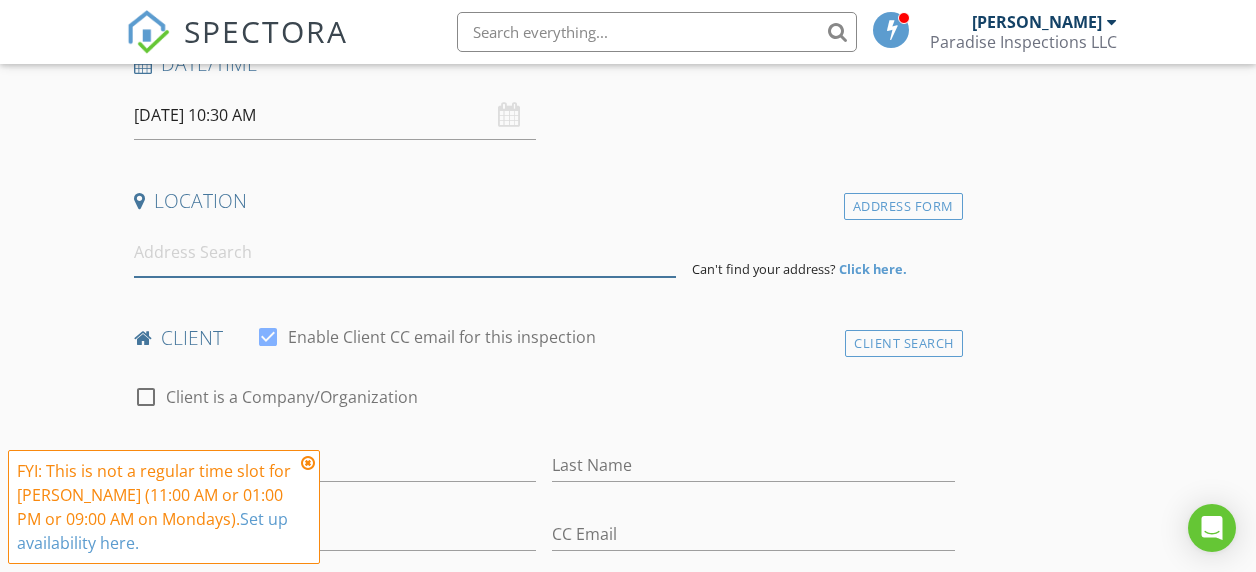 click at bounding box center [405, 252] 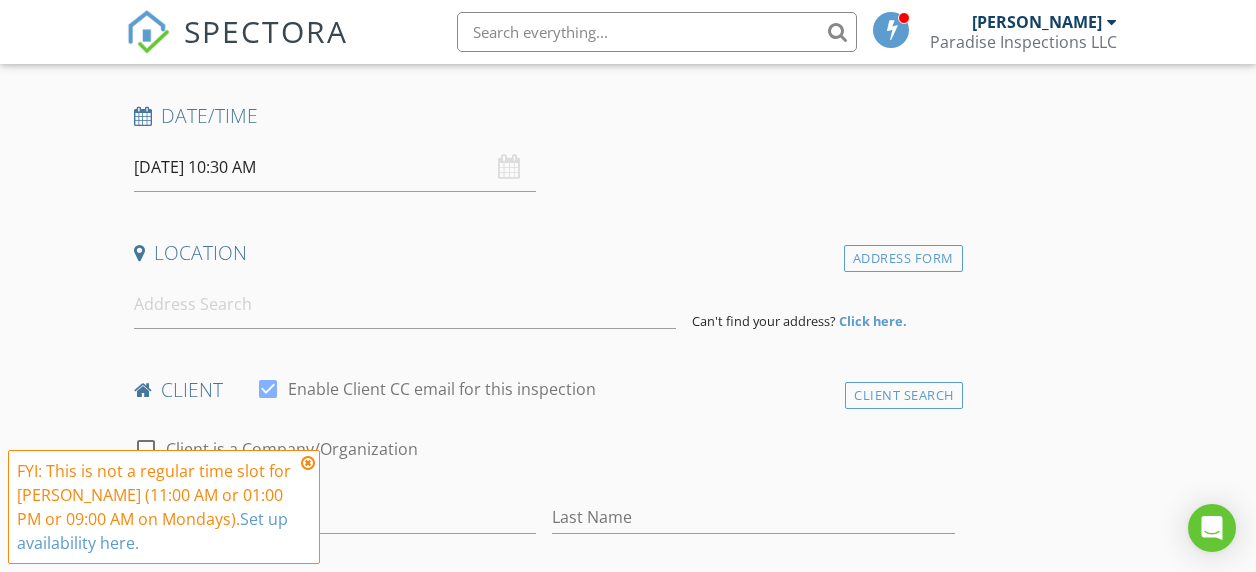 click on "[DATE] 10:30 AM" at bounding box center [335, 167] 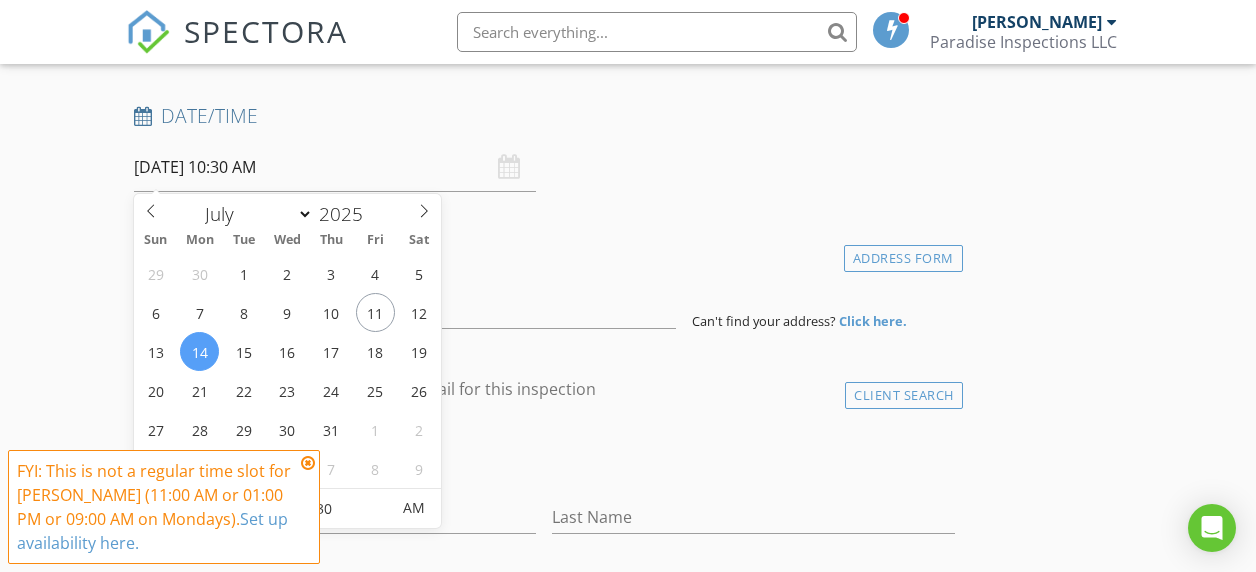 click on "Location" at bounding box center (544, 253) 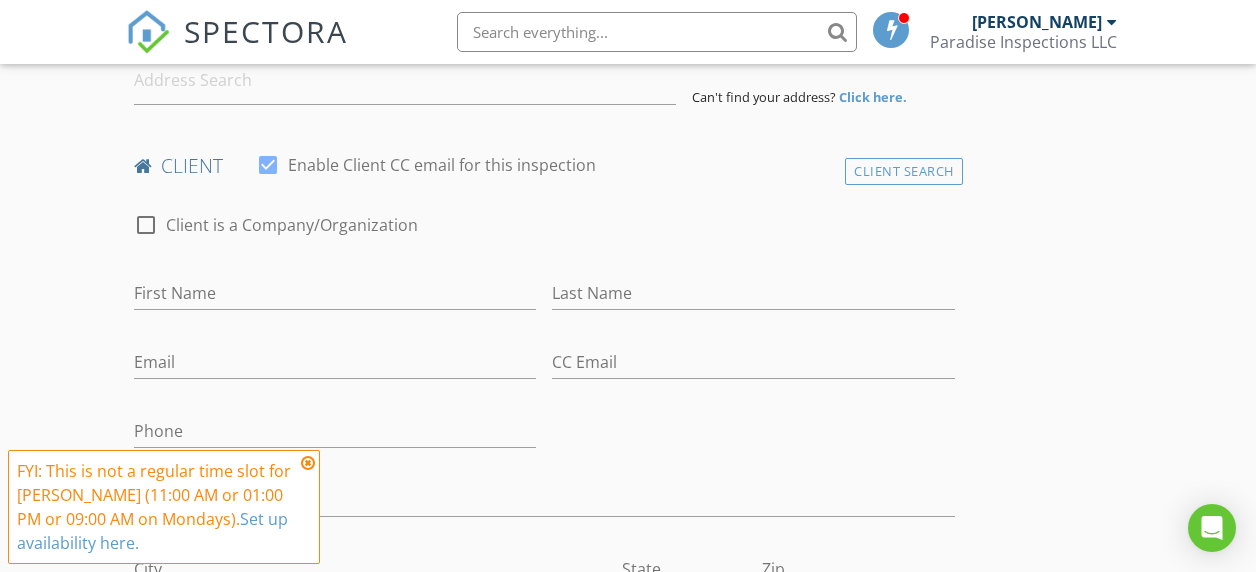 scroll, scrollTop: 626, scrollLeft: 0, axis: vertical 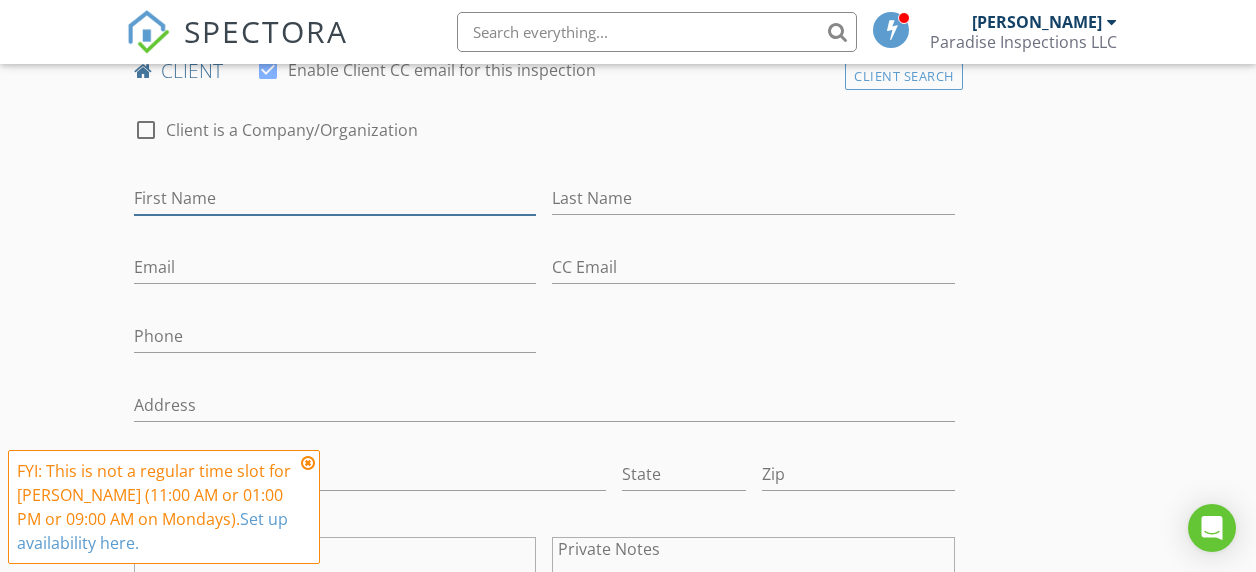 click on "First Name" at bounding box center [335, 198] 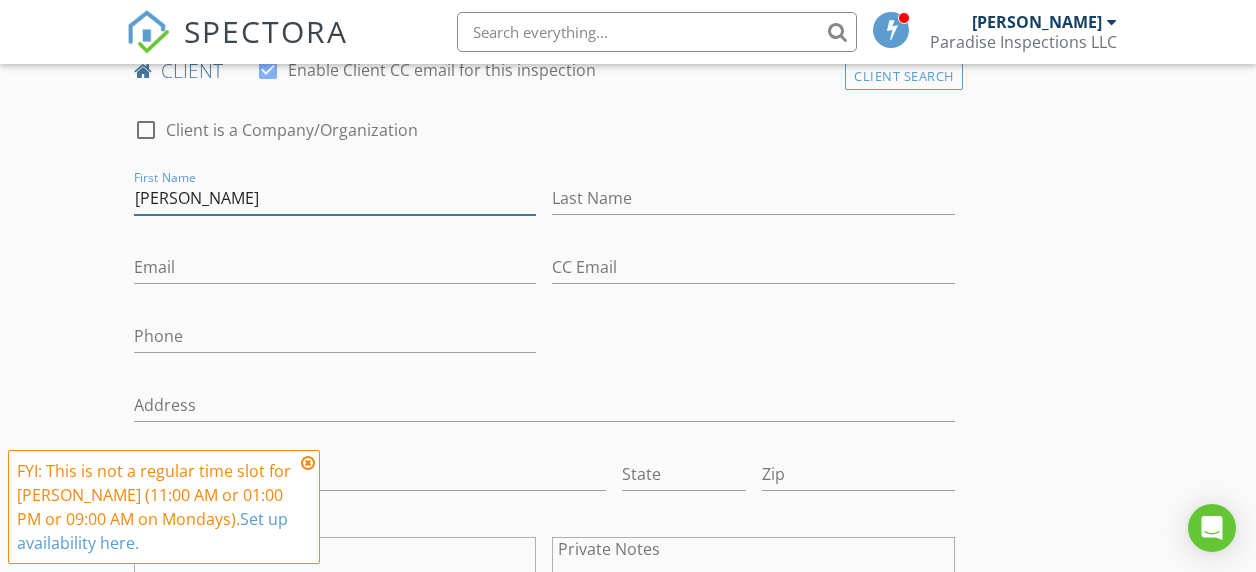 type on "[PERSON_NAME]" 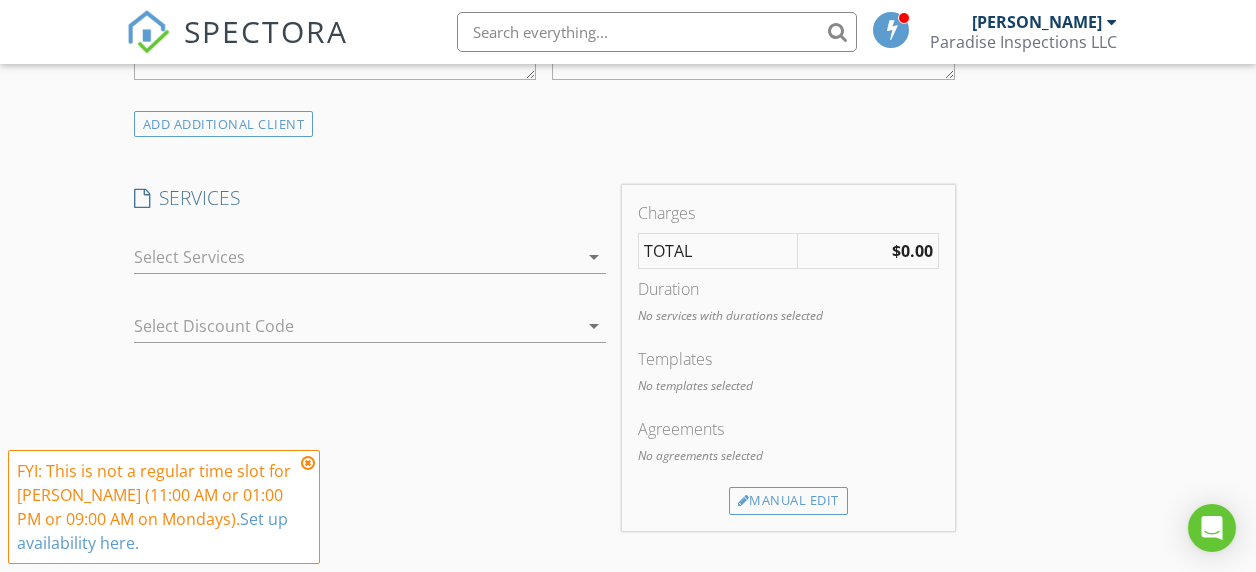 scroll, scrollTop: 1208, scrollLeft: 0, axis: vertical 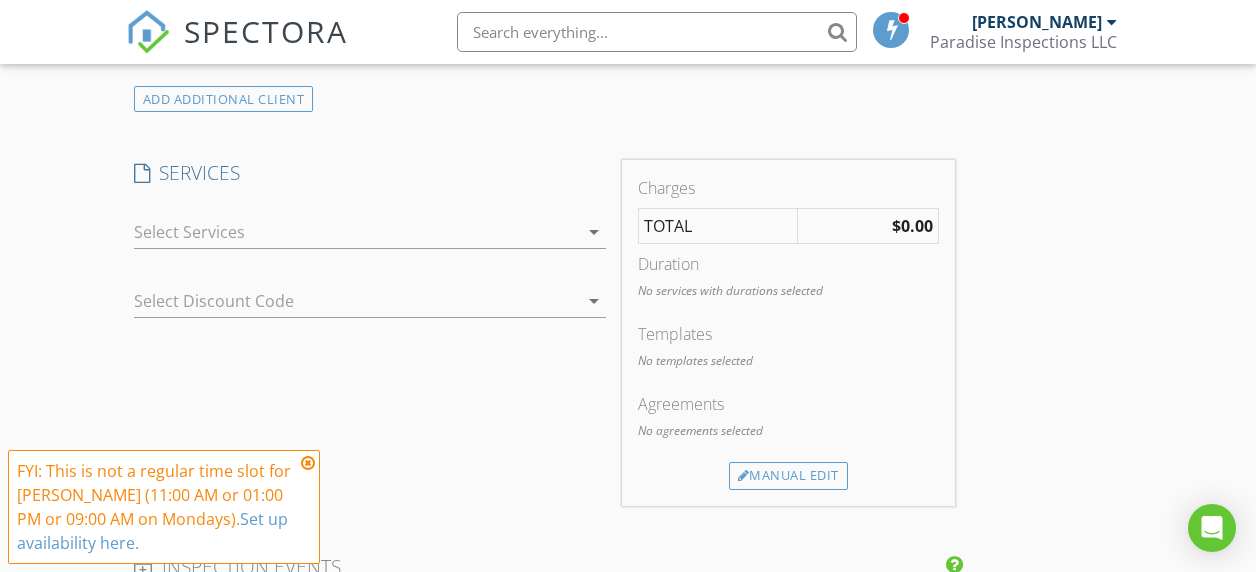 type on "[PERSON_NAME]" 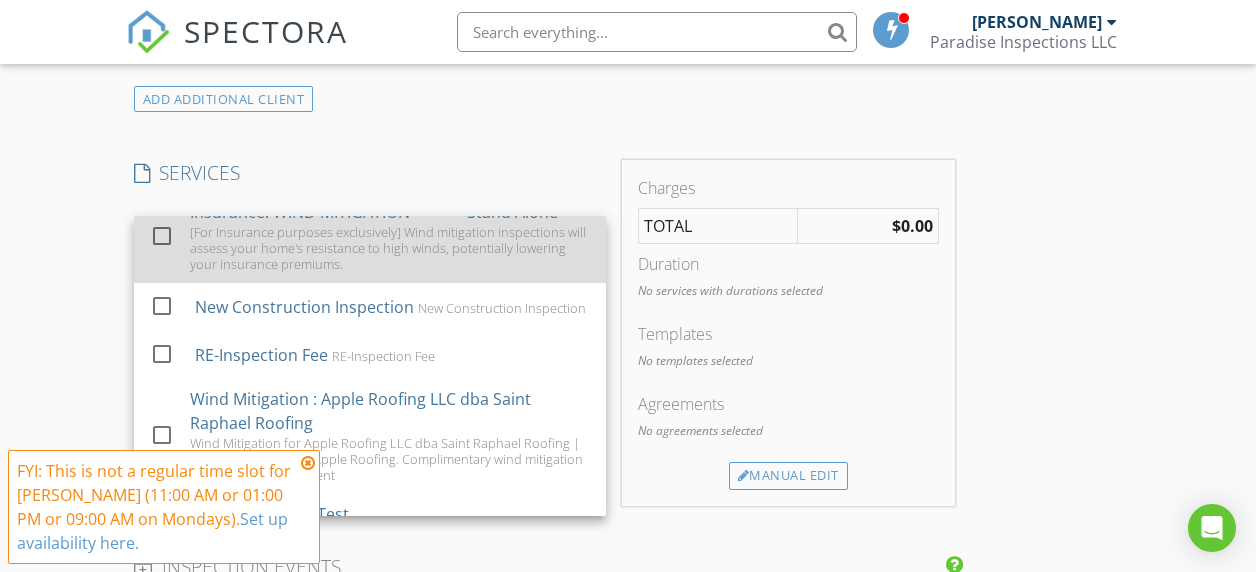 scroll, scrollTop: 359, scrollLeft: 0, axis: vertical 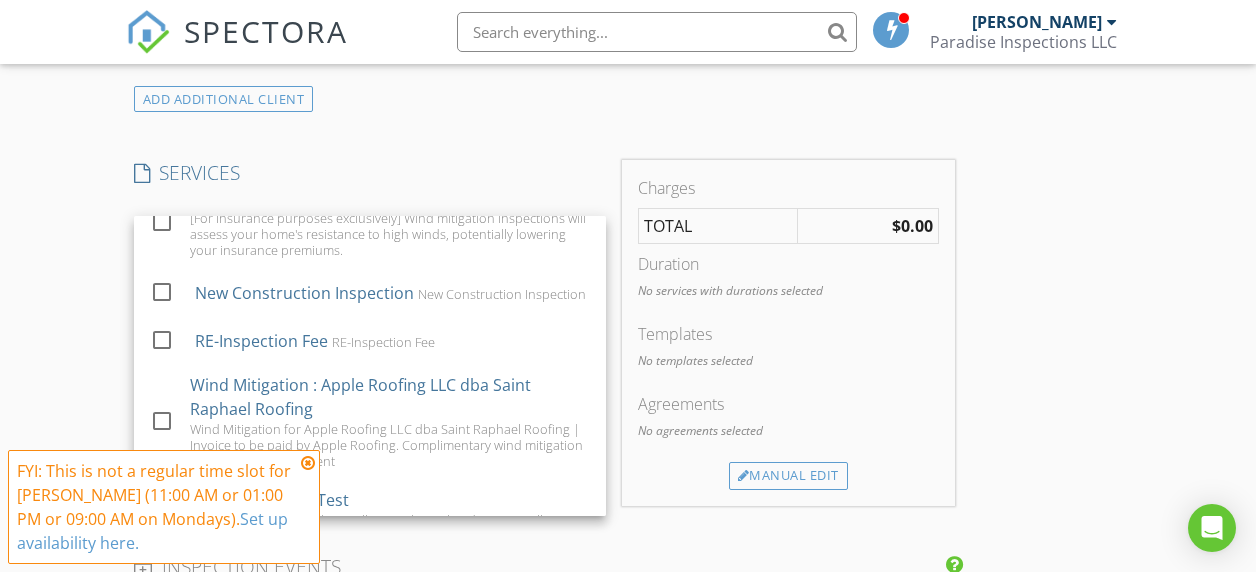 click on "INSPECTOR(S)
check_box   Mike Mota   PRIMARY   Mike Mota arrow_drop_down   check_box_outline_blank Mike Mota specifically requested
Date/Time
07/14/2025 10:30 AM
Location
Address Form       Can't find your address?   Click here.
client
check_box Enable Client CC email for this inspection   Client Search     check_box_outline_blank Client is a Company/Organization     First Name Nancy   Last Name Patten   Email   CC Email   Phone   Address   City   State   Zip       Notes   Private Notes
ADD ADDITIONAL client
SERVICES
check_box_outline_blank   RESIDENTIAL INSPECTION    Full comprehensive home inspection that identifies any issues with the home. [Please note that, this does not include the 4 point or wind mitigation]   check_box_outline_blank     check_box_outline_blank" at bounding box center (544, 481) 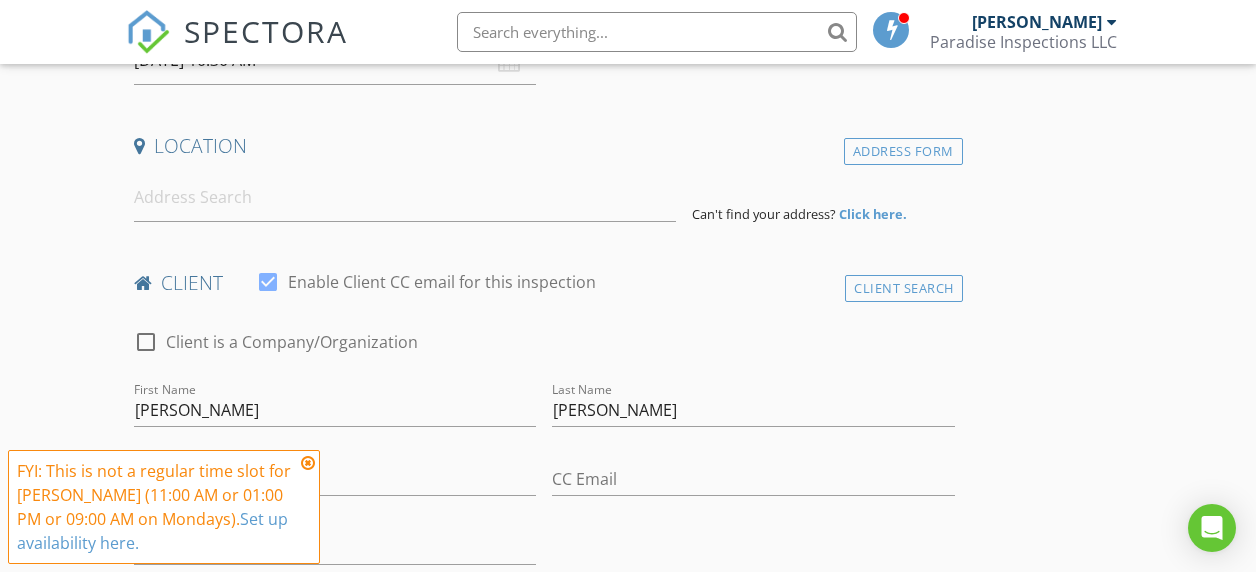 scroll, scrollTop: 310, scrollLeft: 0, axis: vertical 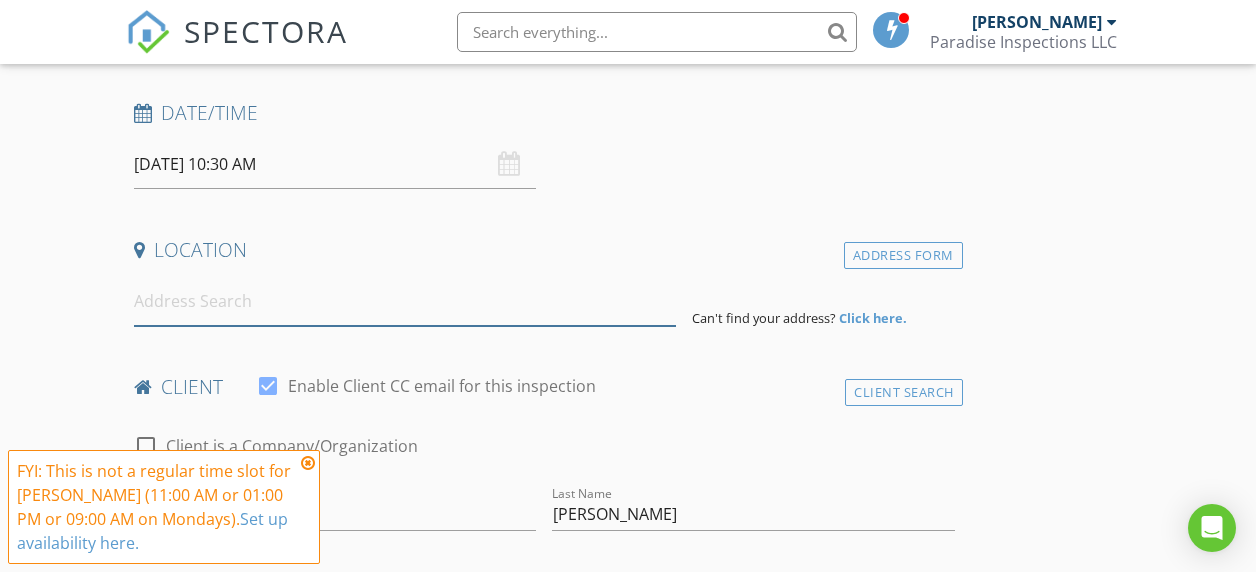 click at bounding box center [405, 301] 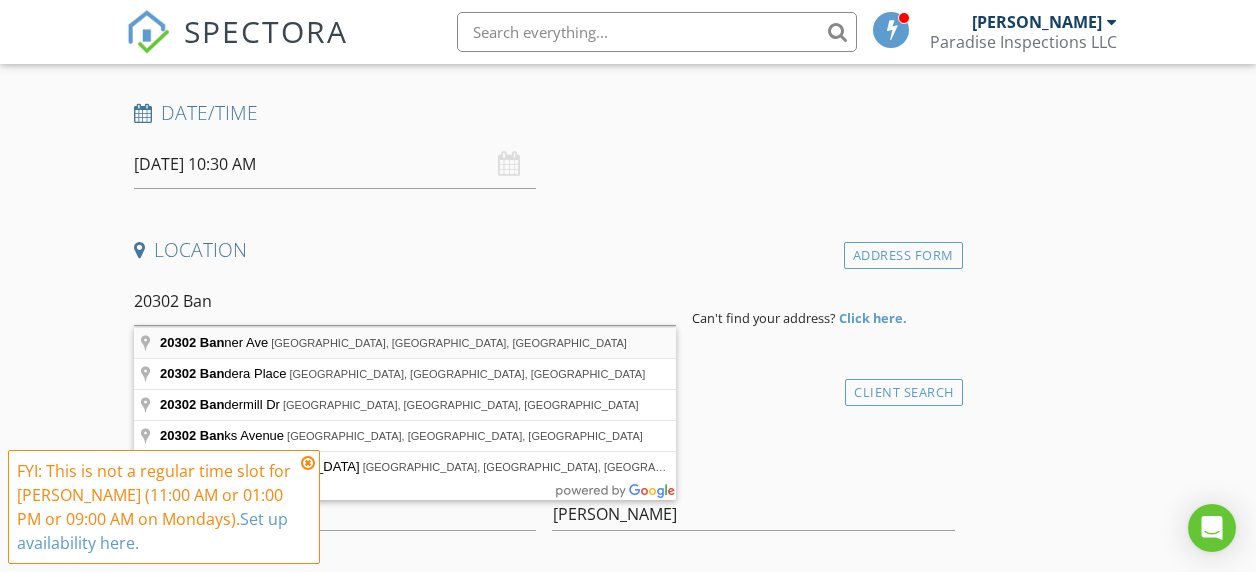 type on "20302 Banner Ave, Port Charlotte, FL, USA" 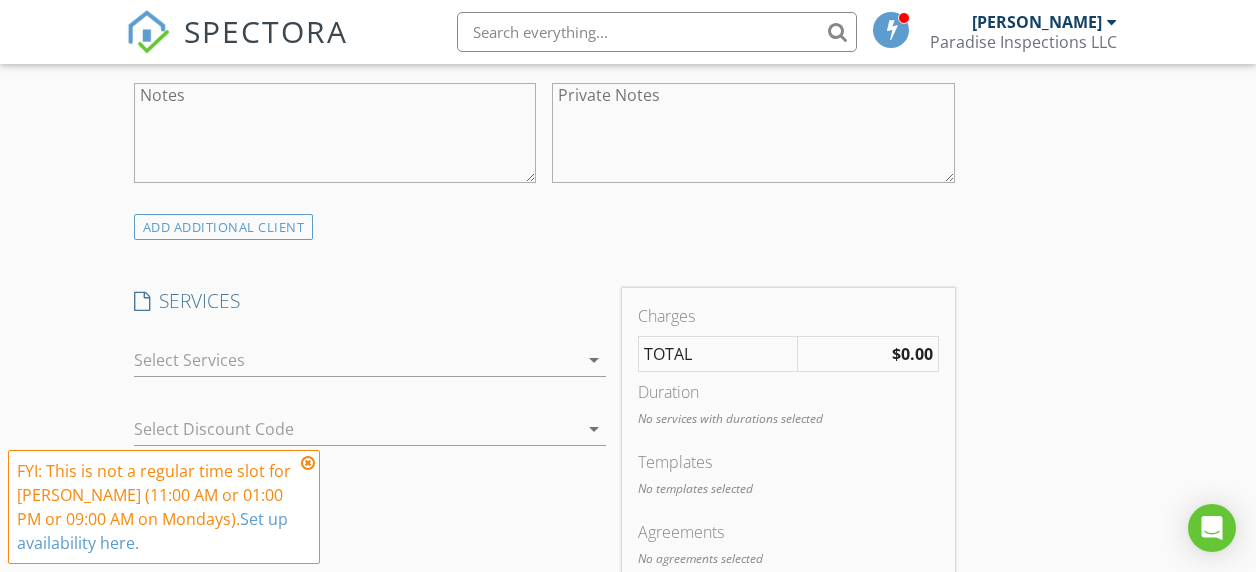 scroll, scrollTop: 1601, scrollLeft: 0, axis: vertical 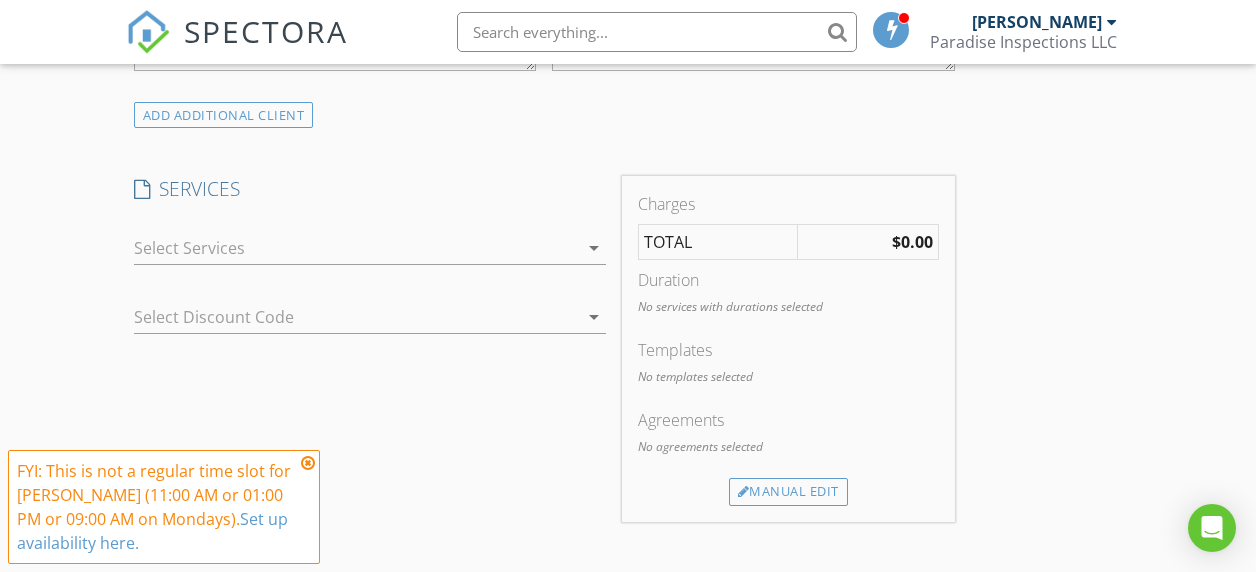 click at bounding box center [356, 248] 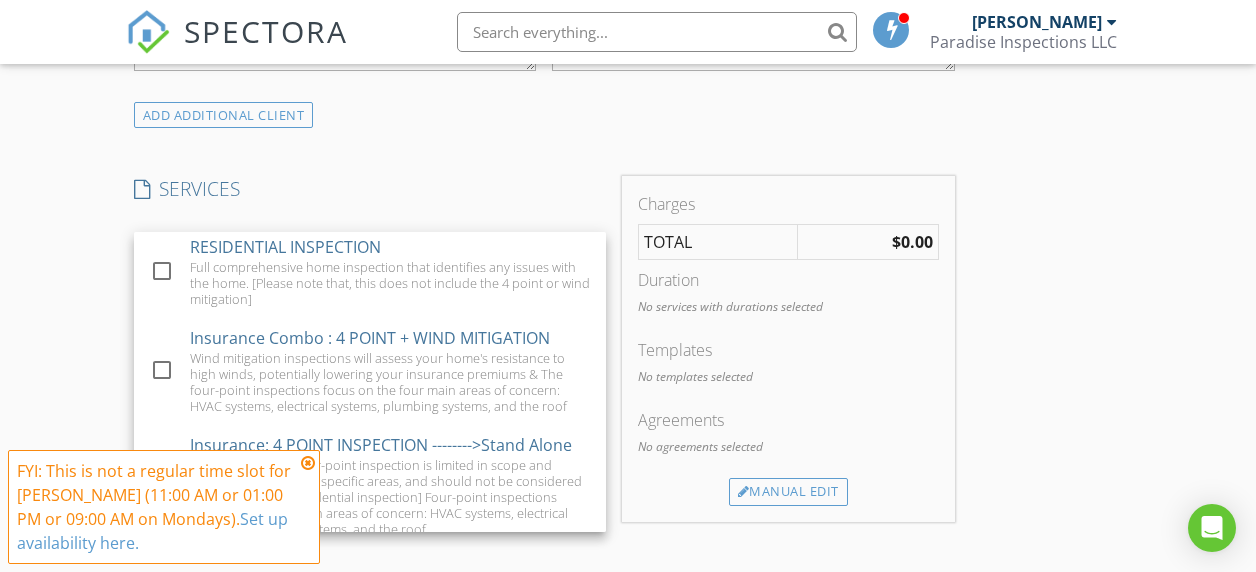 scroll, scrollTop: 0, scrollLeft: 0, axis: both 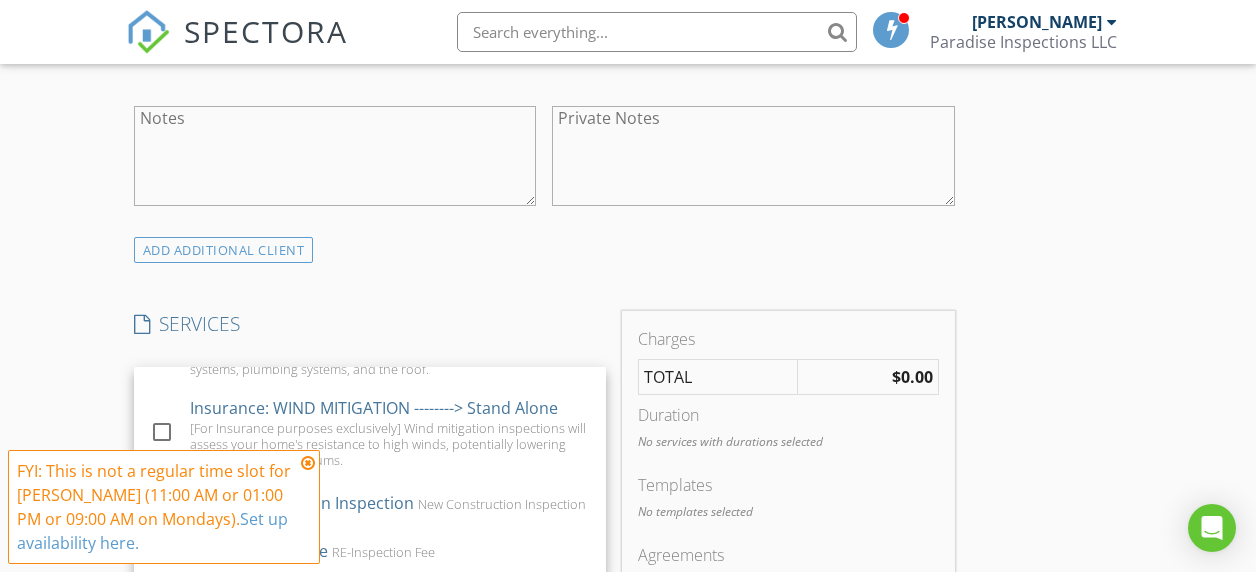 click at bounding box center [308, 463] 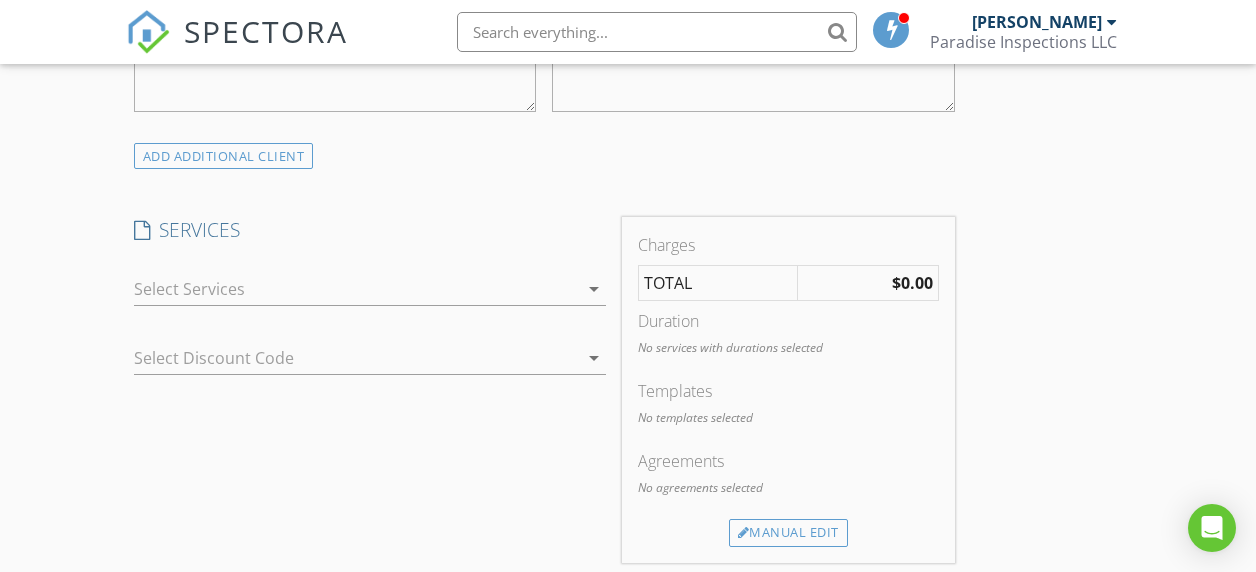 scroll, scrollTop: 1585, scrollLeft: 0, axis: vertical 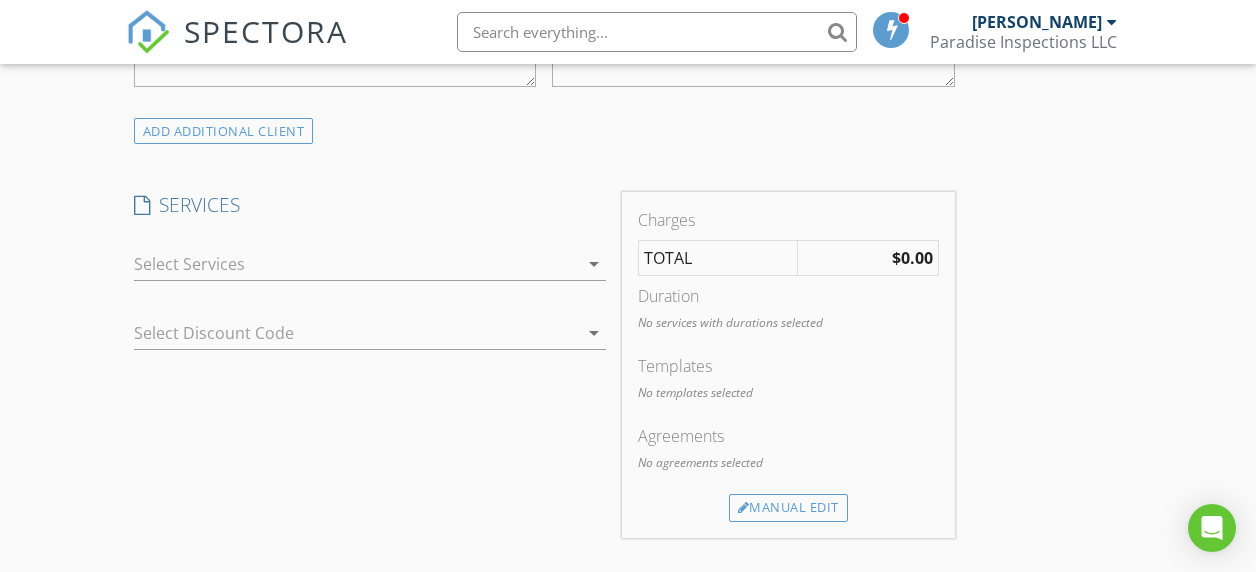 click at bounding box center (356, 264) 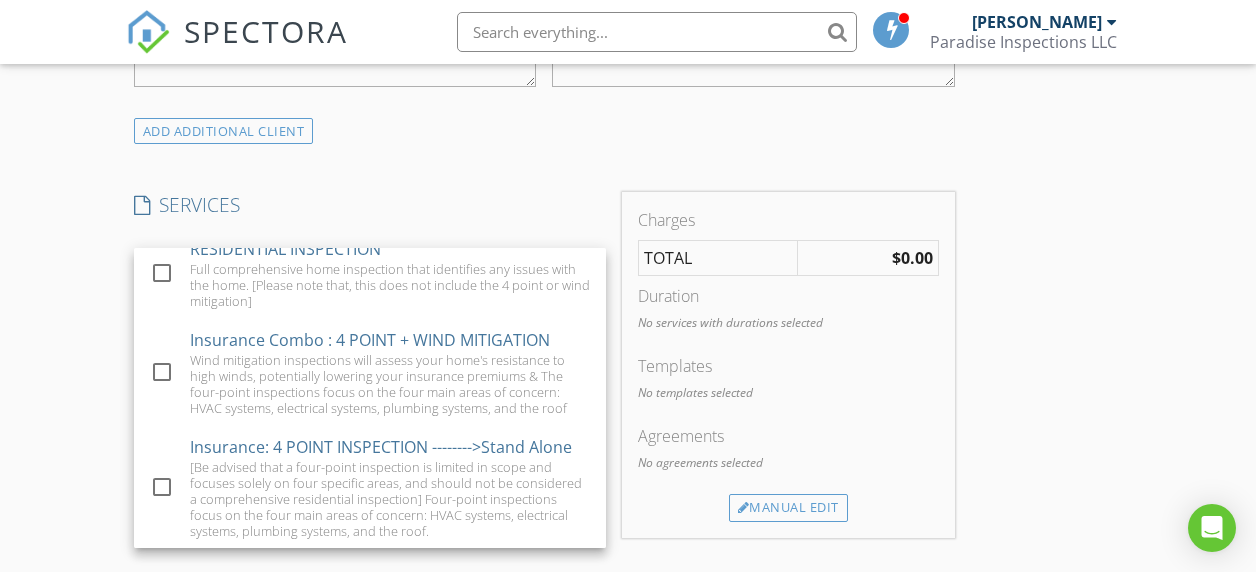 scroll, scrollTop: 0, scrollLeft: 0, axis: both 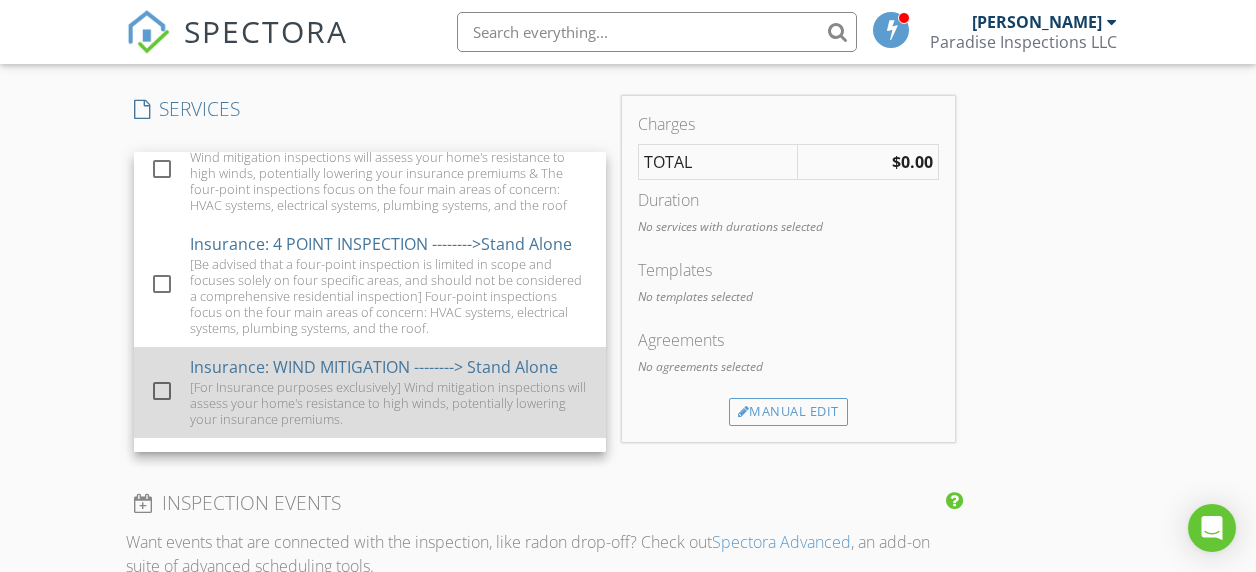 click on "Insurance: WIND MITIGATION    --------> Stand Alone" at bounding box center [374, 367] 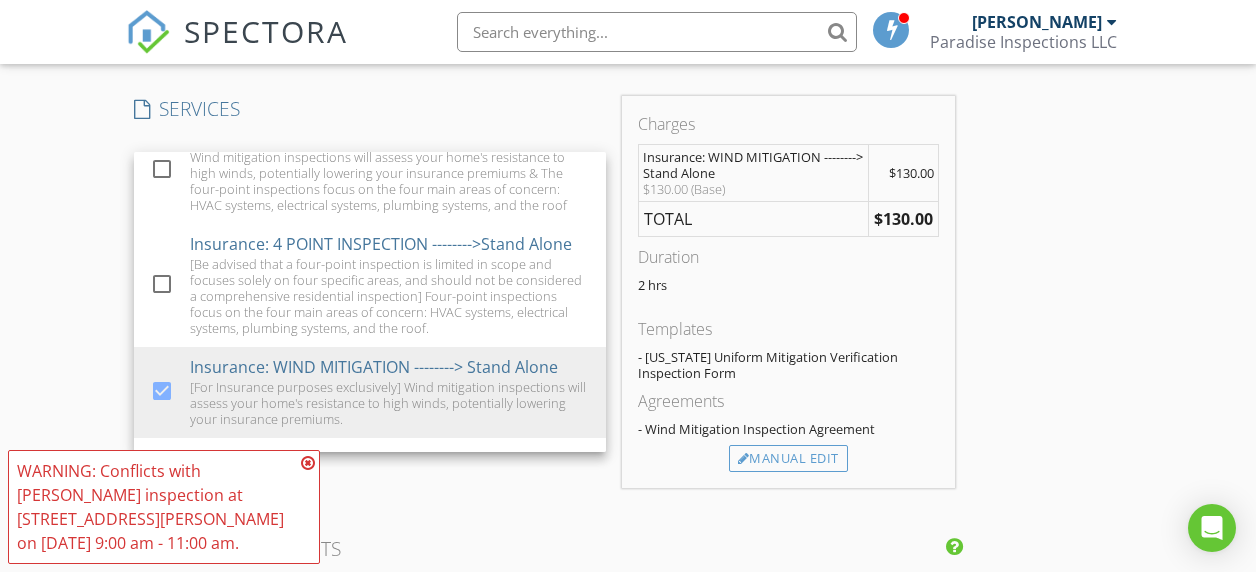 drag, startPoint x: 763, startPoint y: 464, endPoint x: 657, endPoint y: 429, distance: 111.62885 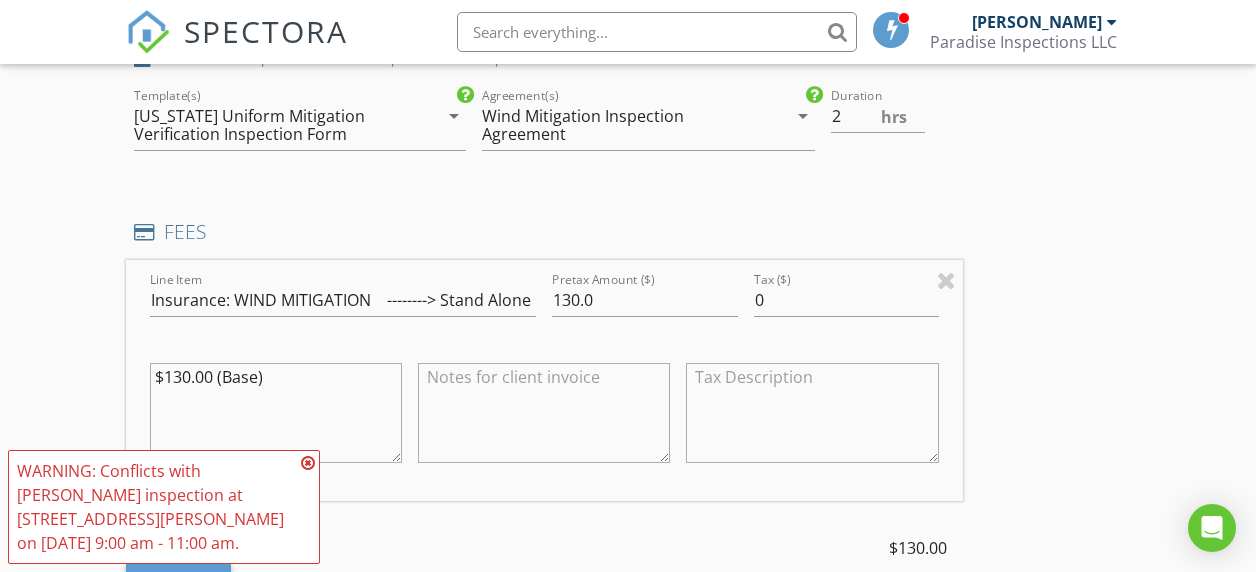 scroll, scrollTop: 1789, scrollLeft: 0, axis: vertical 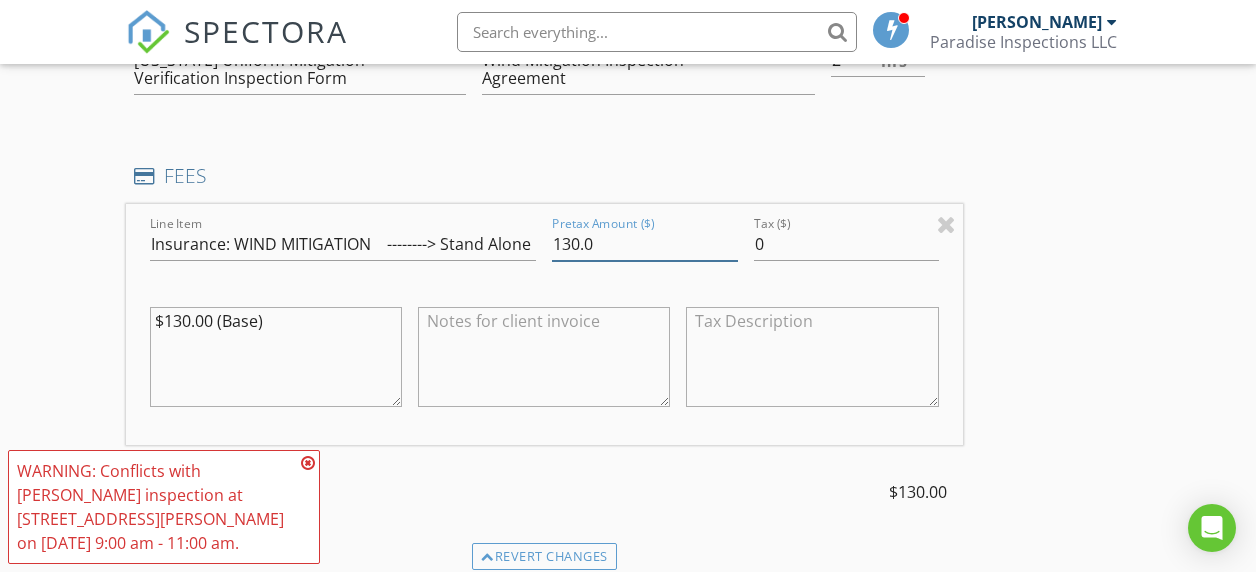 click on "130.0" at bounding box center [644, 244] 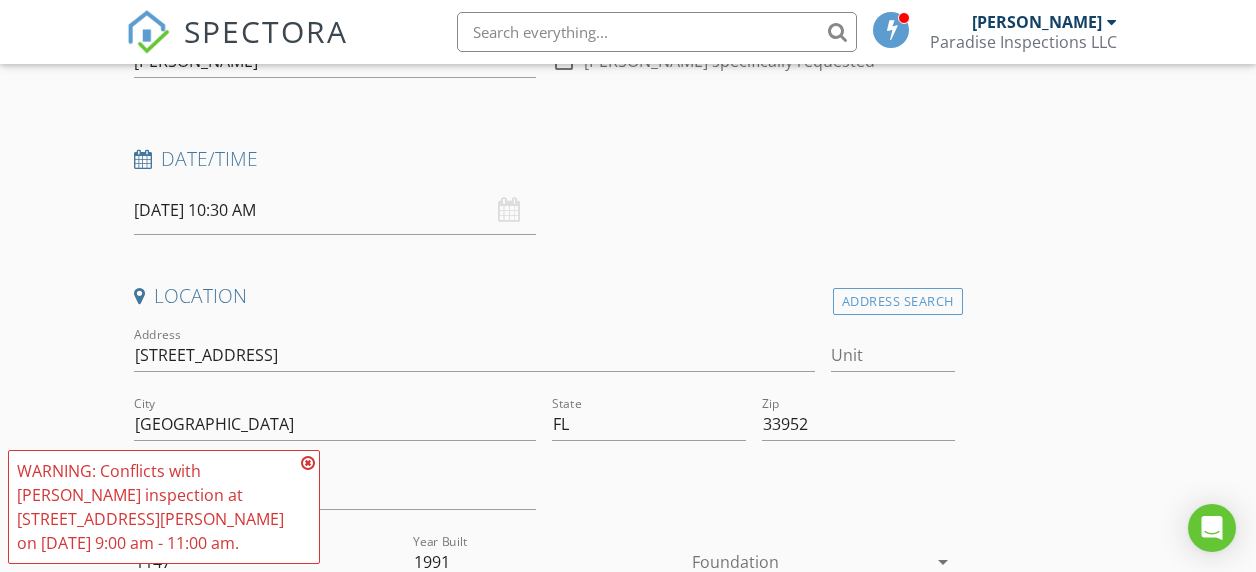 scroll, scrollTop: 261, scrollLeft: 0, axis: vertical 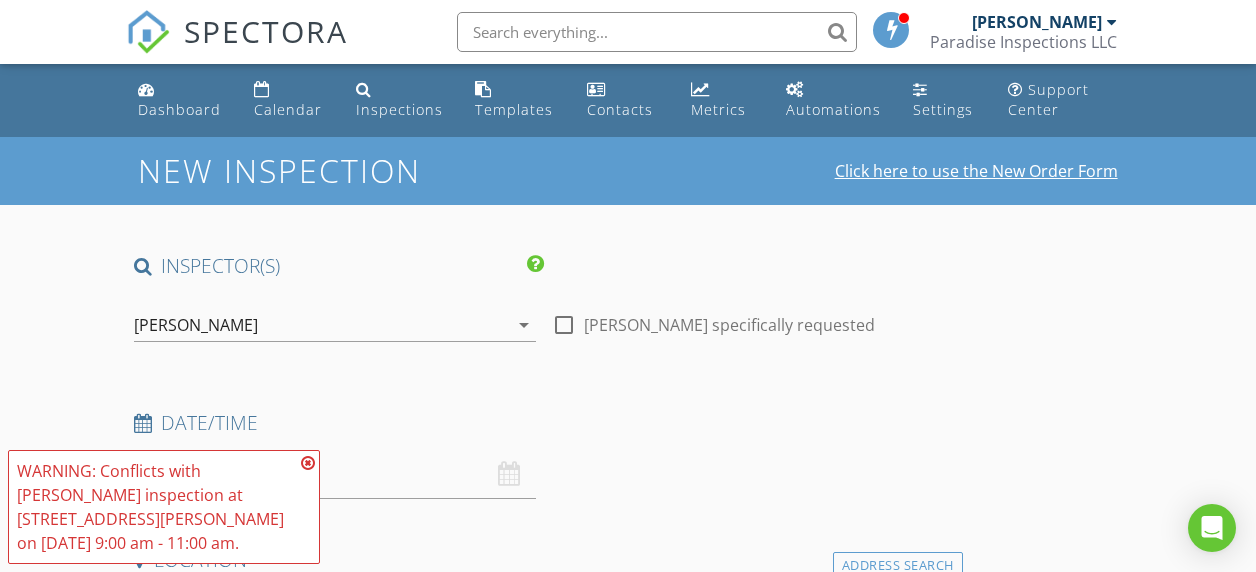 click on "Click here to use the New Order Form" at bounding box center [976, 171] 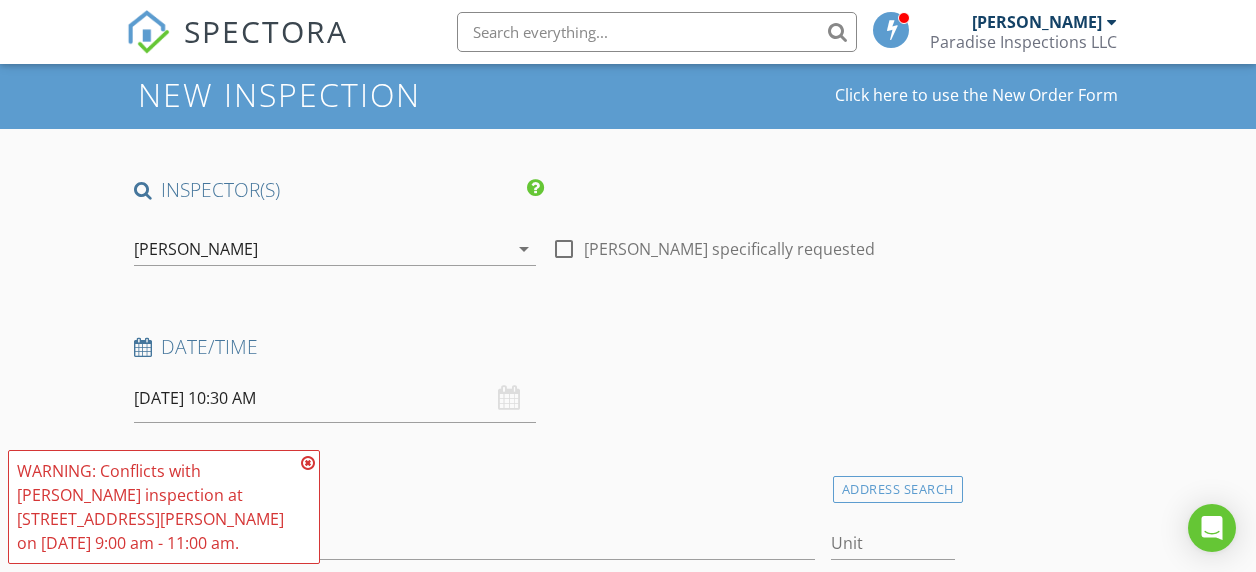 scroll, scrollTop: 0, scrollLeft: 0, axis: both 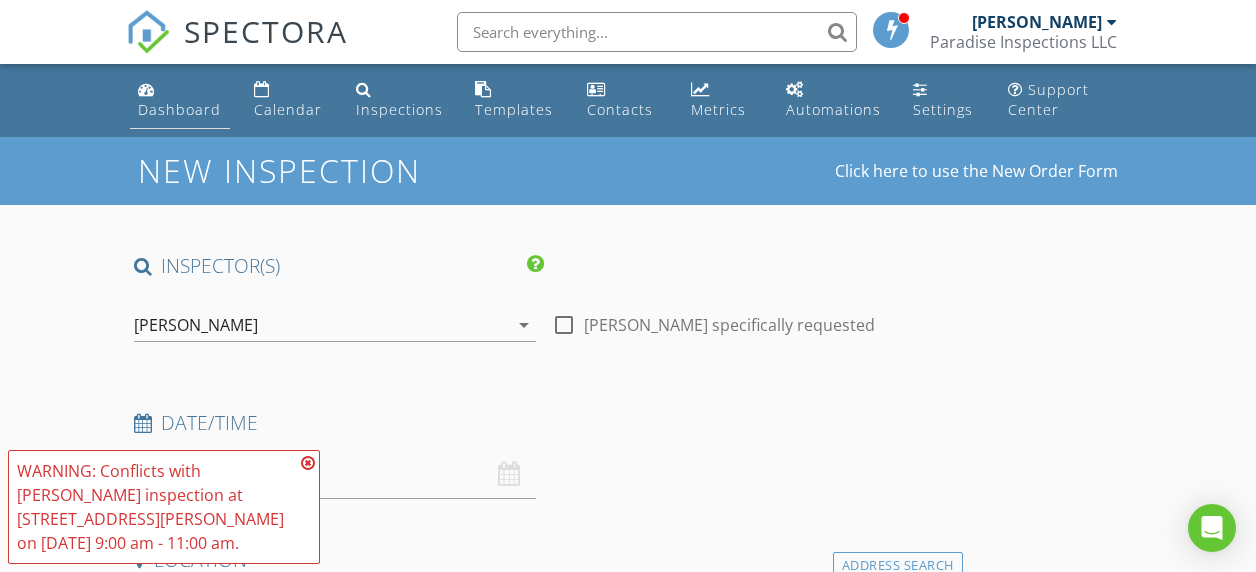 click on "Dashboard" at bounding box center (180, 100) 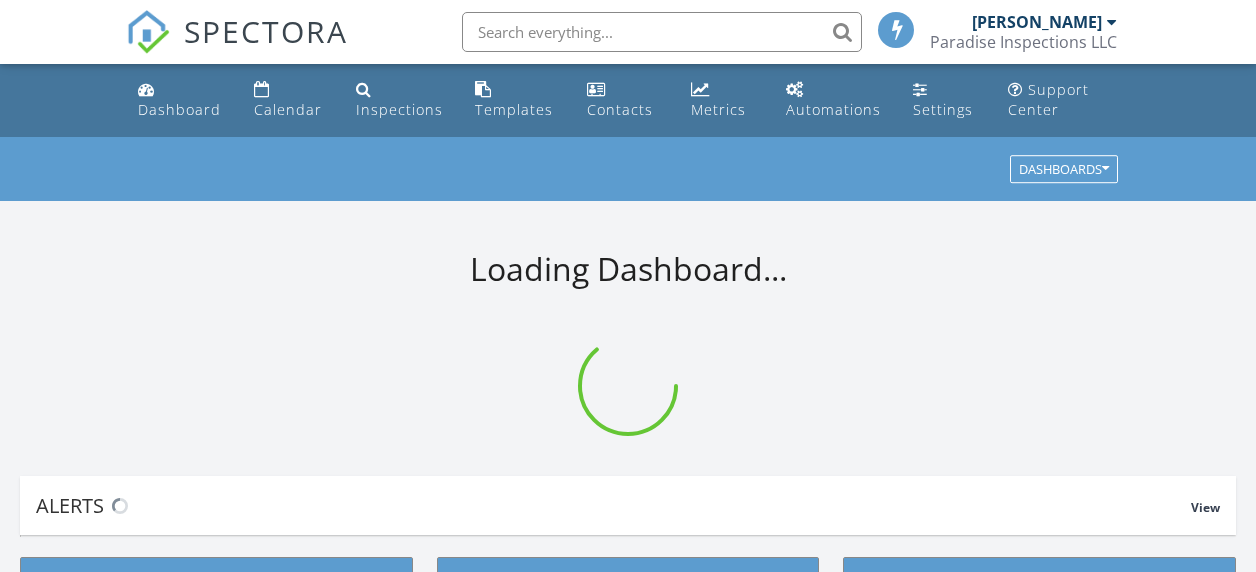 scroll, scrollTop: 0, scrollLeft: 0, axis: both 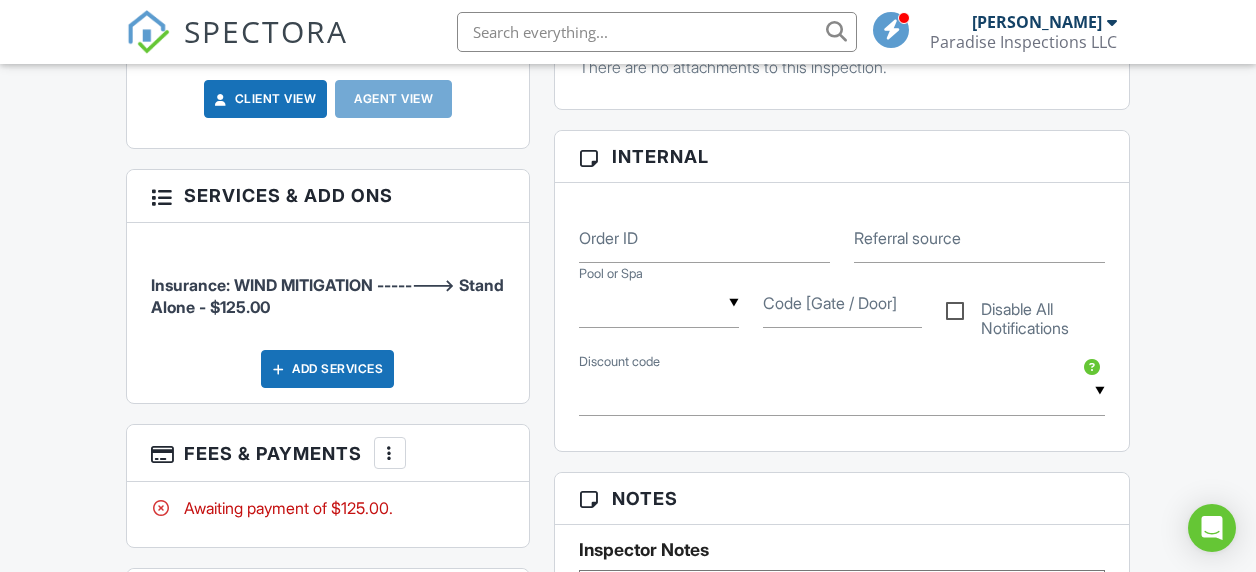 click on "Referral source" at bounding box center (907, 238) 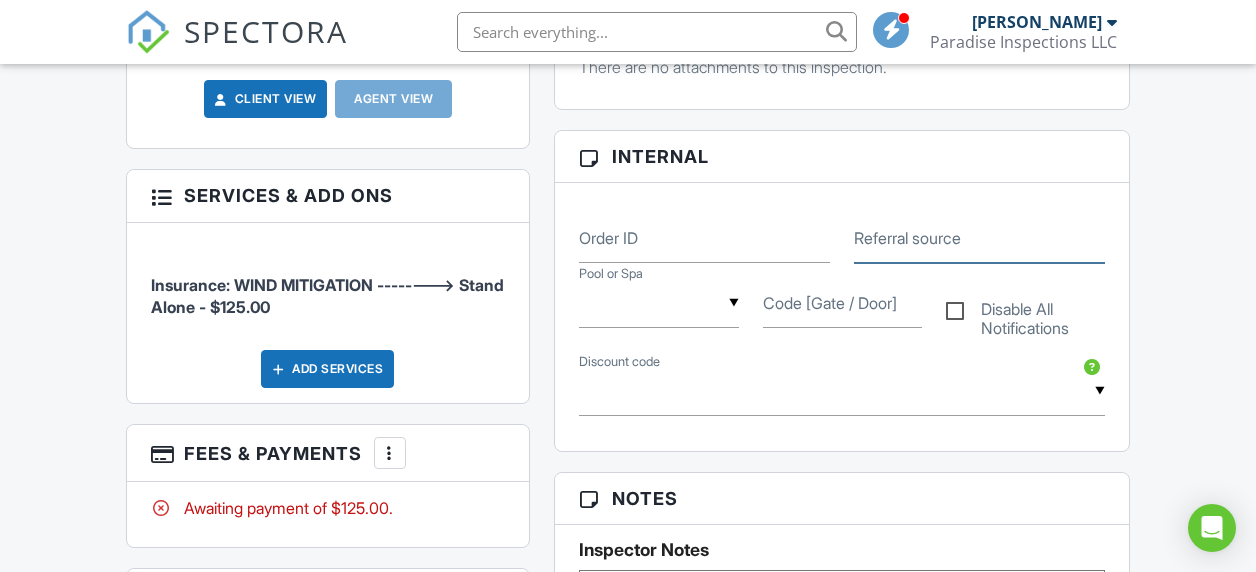 click on "Referral source" at bounding box center (979, 238) 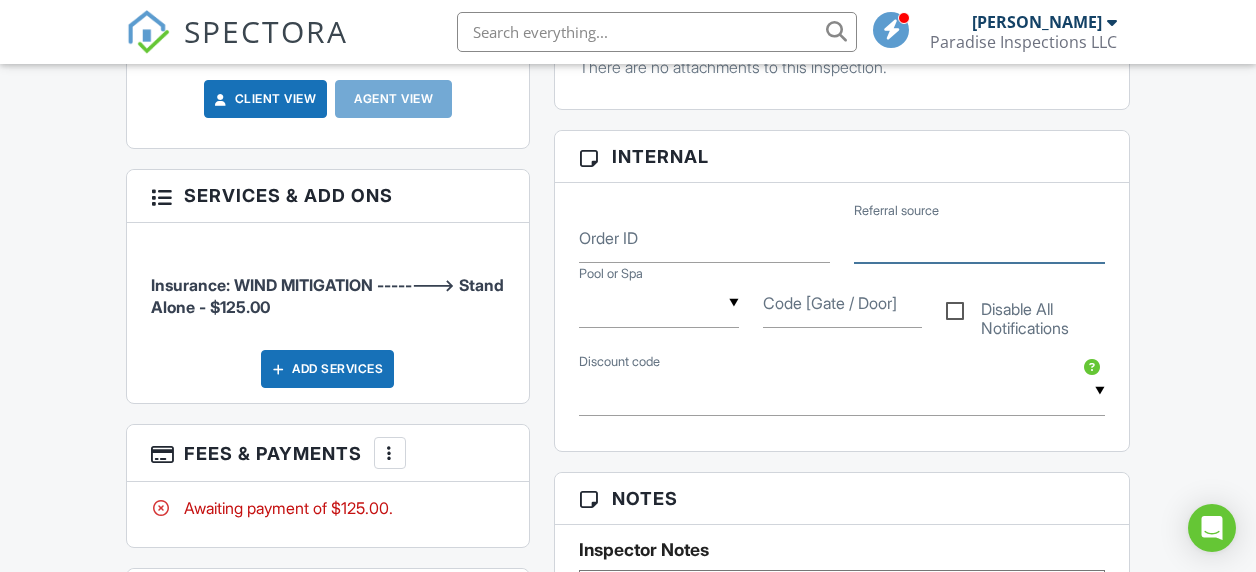 click on "Referral source" at bounding box center (979, 238) 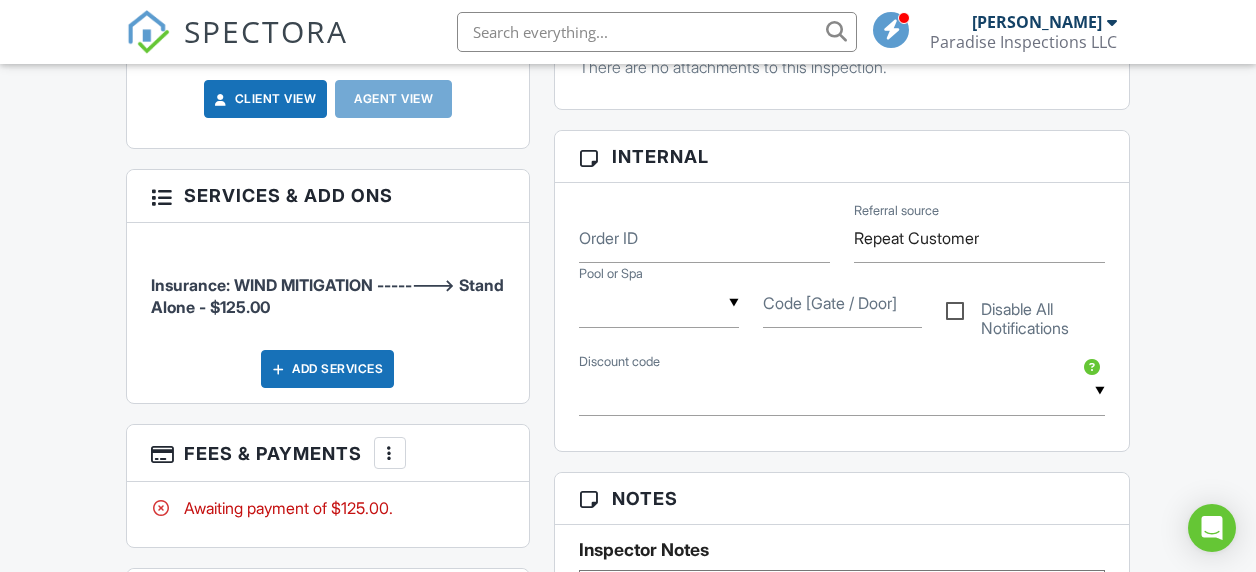 click on "Reports
Locked
Attach
New
Mitigation Verification Inspection
Florida Uniform Mitigation Verification Inspection Form
Edit
View
Mitigation Verification Inspection
Florida Uniform Mitigation Verification Inspection Form
This report will be built from your template on 07/14/25  3:00am
Quick Publish
Copy
Build Now
Delete
Publish All
Checking report completion
Publish report?
Before publishing from the web, click "Preview/Publish" in the Report Editor to save your changes ( don't know where that is? ). If this is not clicked, your latest changes may not appear in the report.
This will make this report available to your client and/or agent. It will not send out a notification.
To send an email, use 'Publish All' below or jump into the report and use the 'Publish' button there.
Cancel
Publish
To" at bounding box center (842, 523) 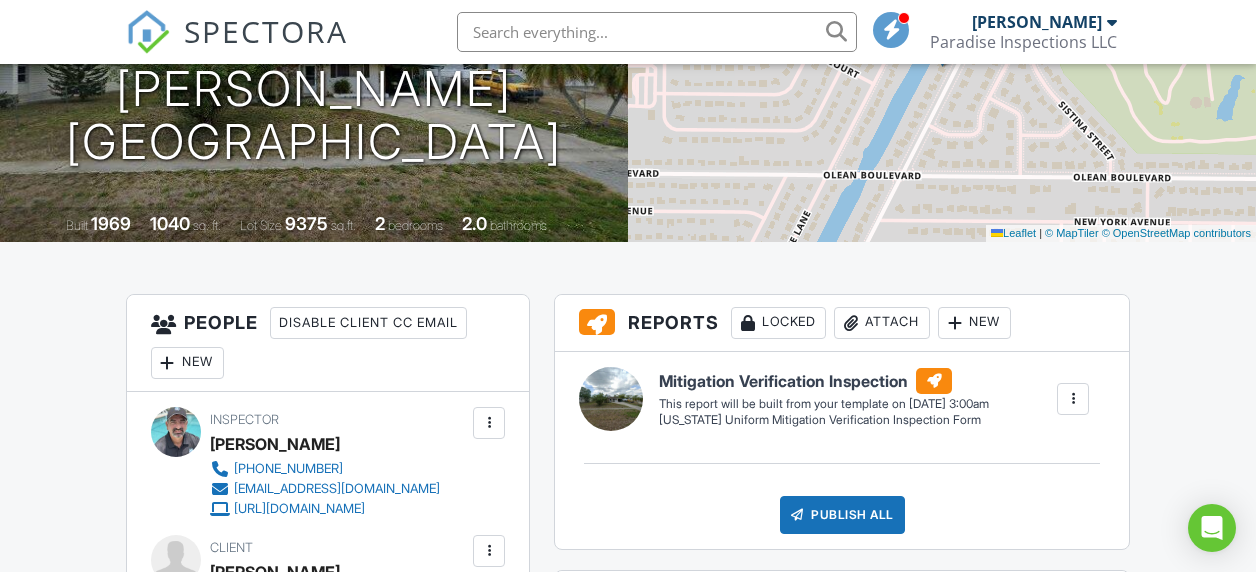 scroll, scrollTop: 0, scrollLeft: 0, axis: both 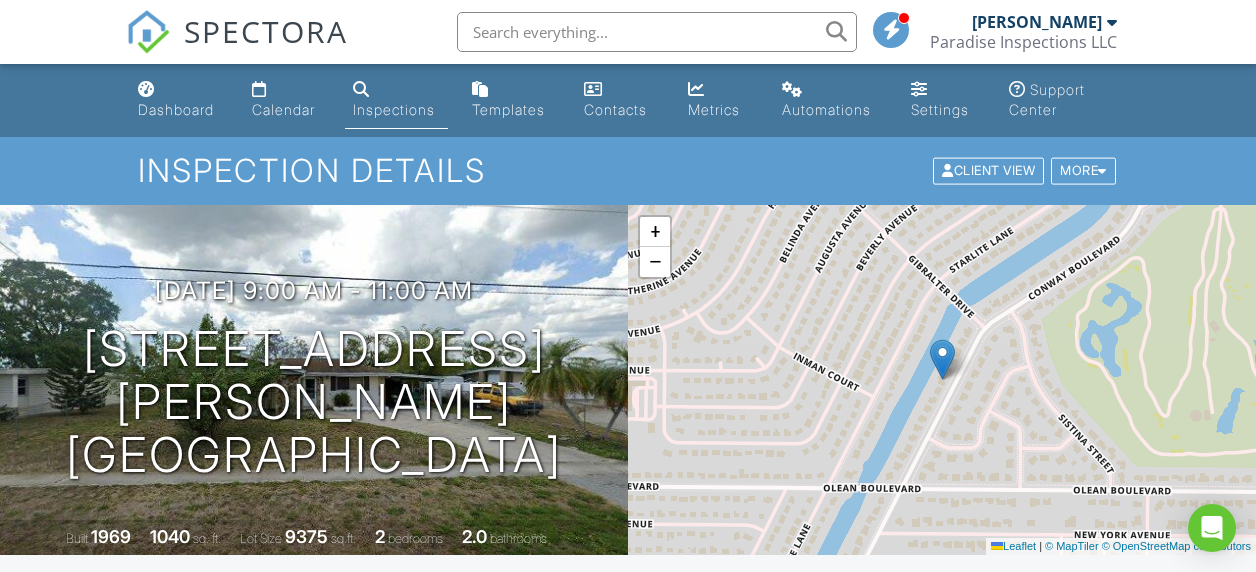 click at bounding box center (657, 32) 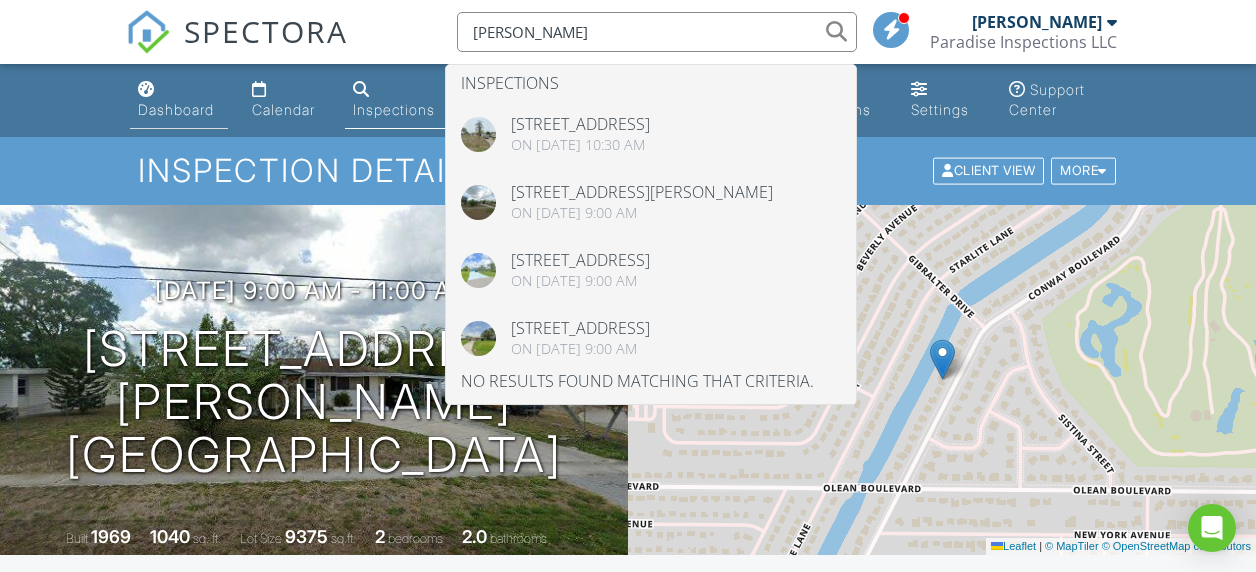 type on "[PERSON_NAME]" 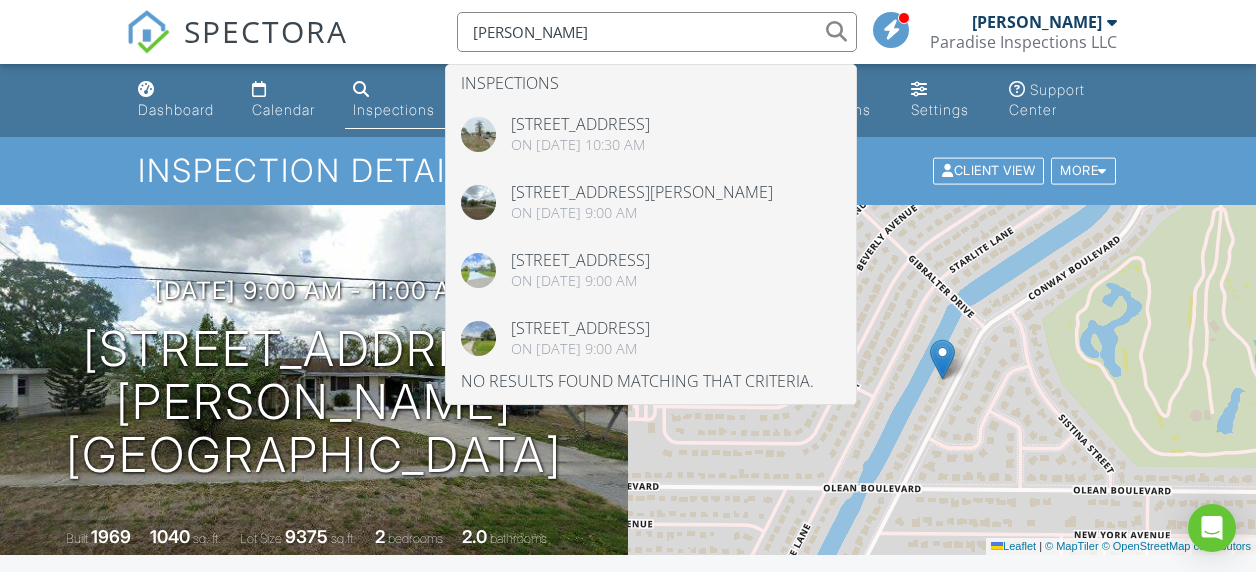 click on "Dashboard" at bounding box center [179, 100] 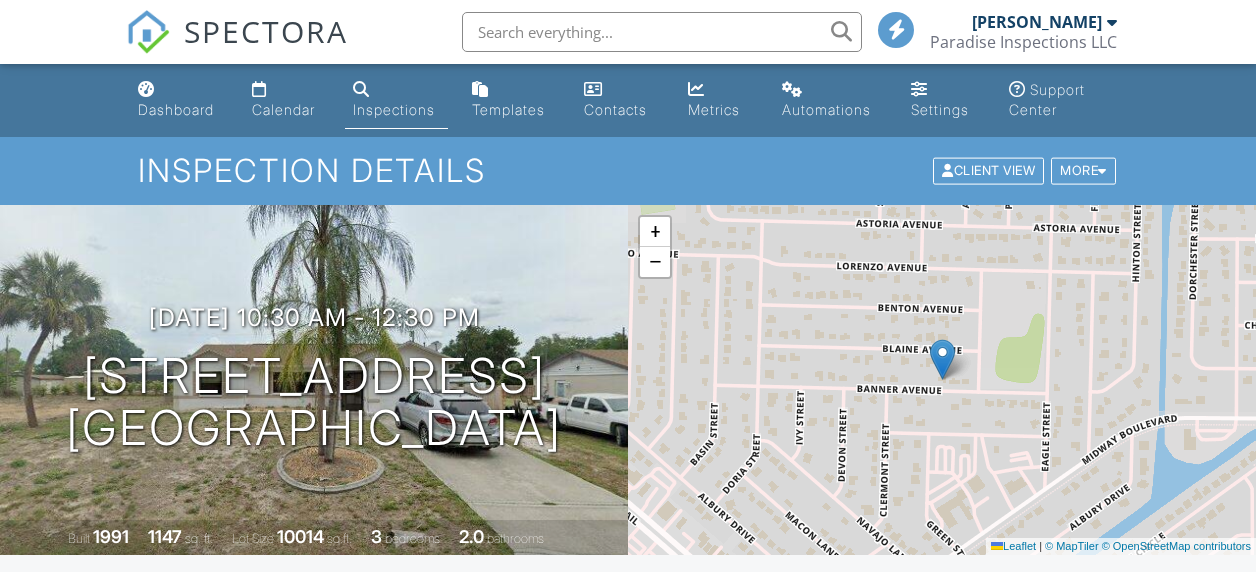 scroll, scrollTop: 1208, scrollLeft: 0, axis: vertical 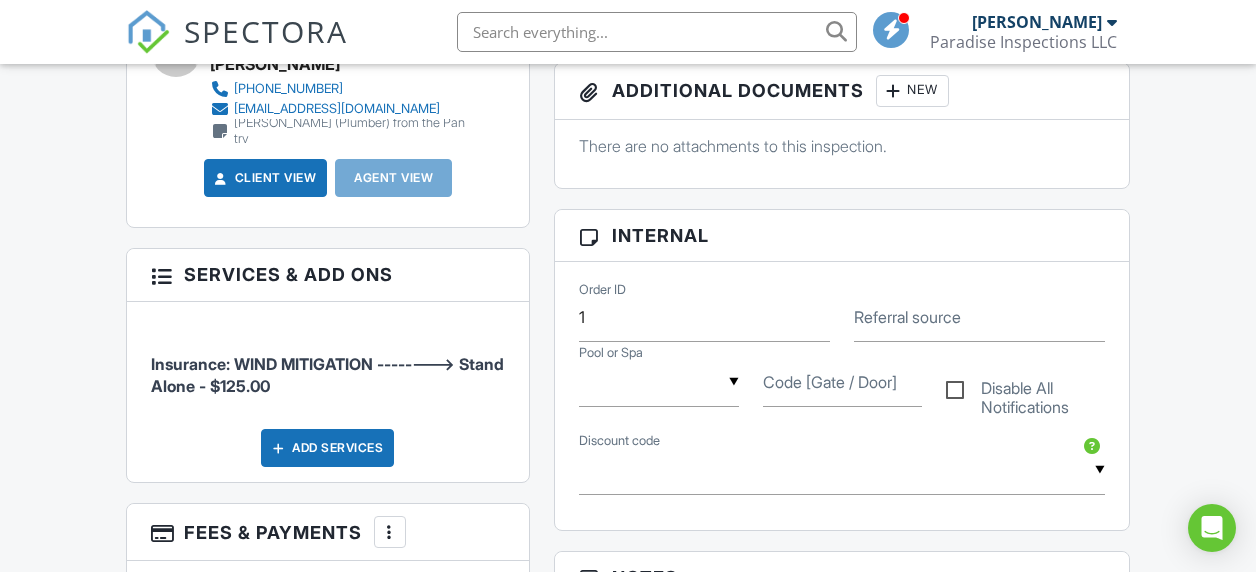 click on "Referral source" at bounding box center [907, 317] 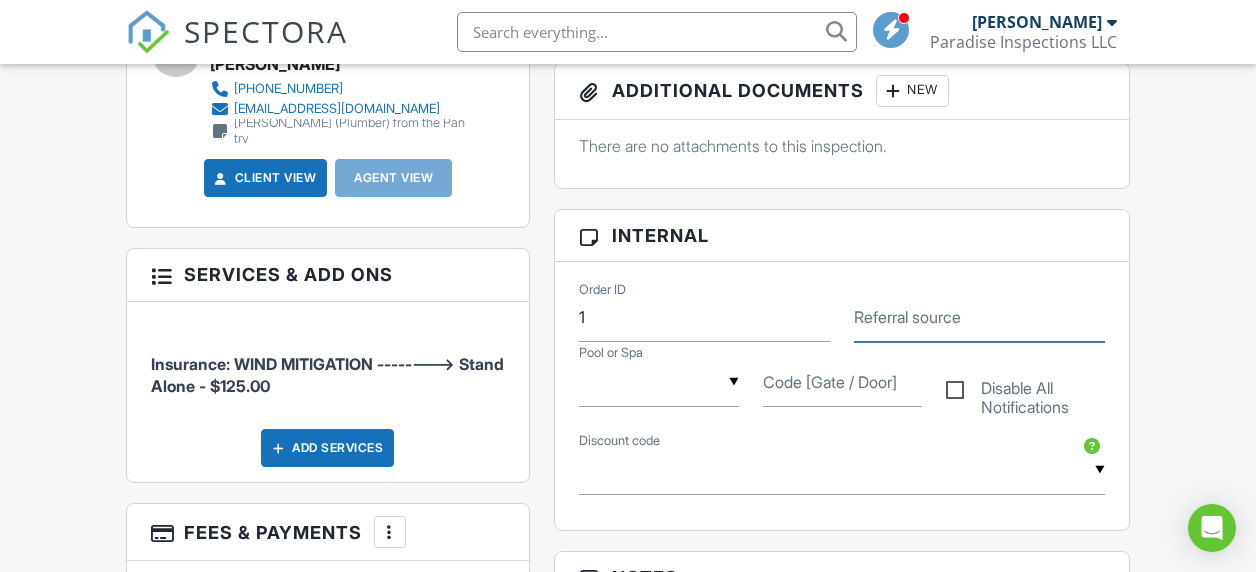 click on "Referral source" at bounding box center (979, 317) 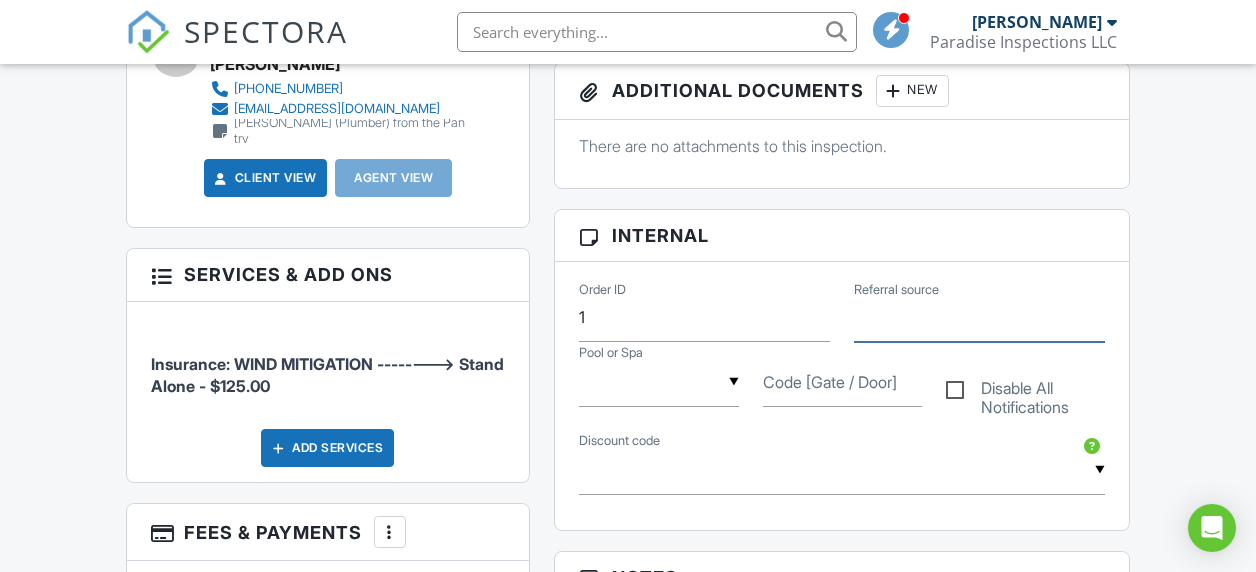 click on "Referral source" at bounding box center [979, 317] 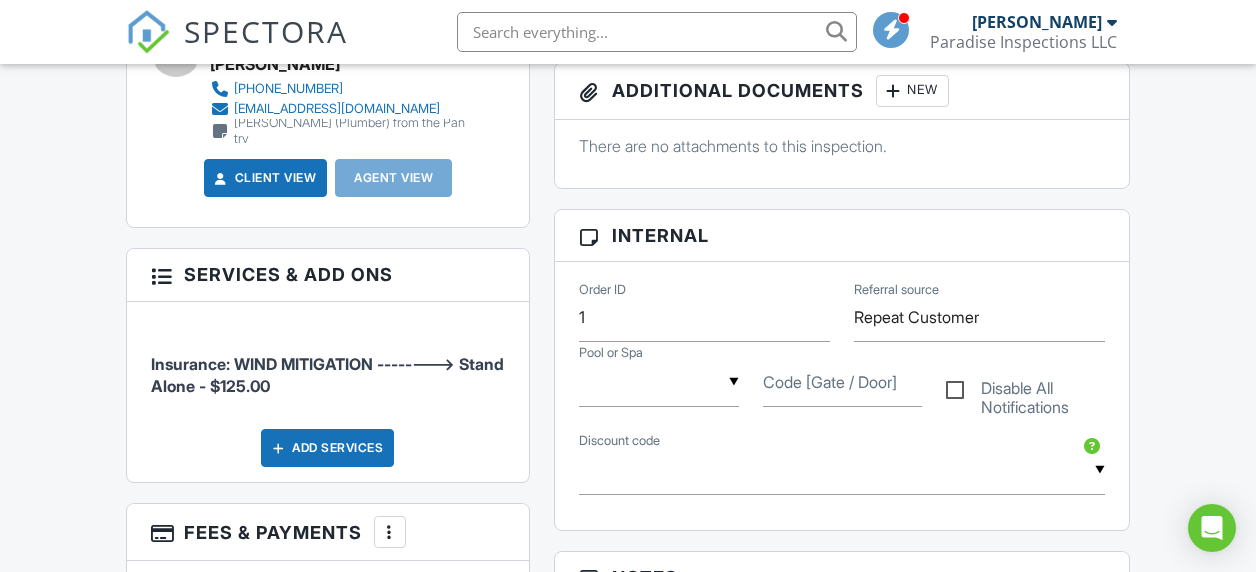 click on "Internal" at bounding box center [842, 236] 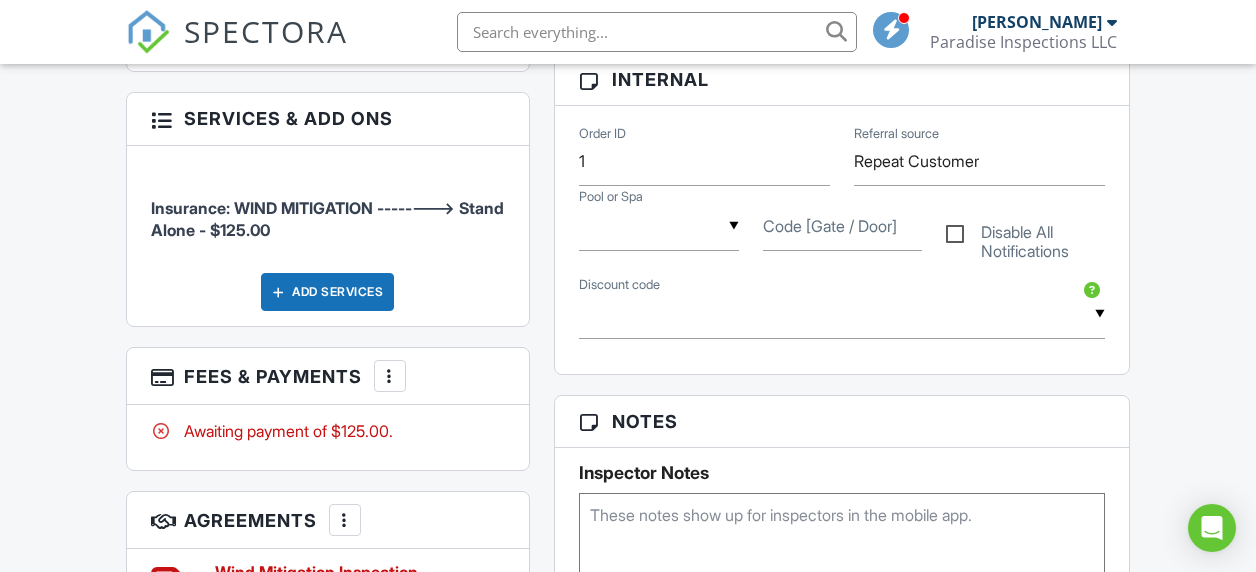 scroll, scrollTop: 980, scrollLeft: 0, axis: vertical 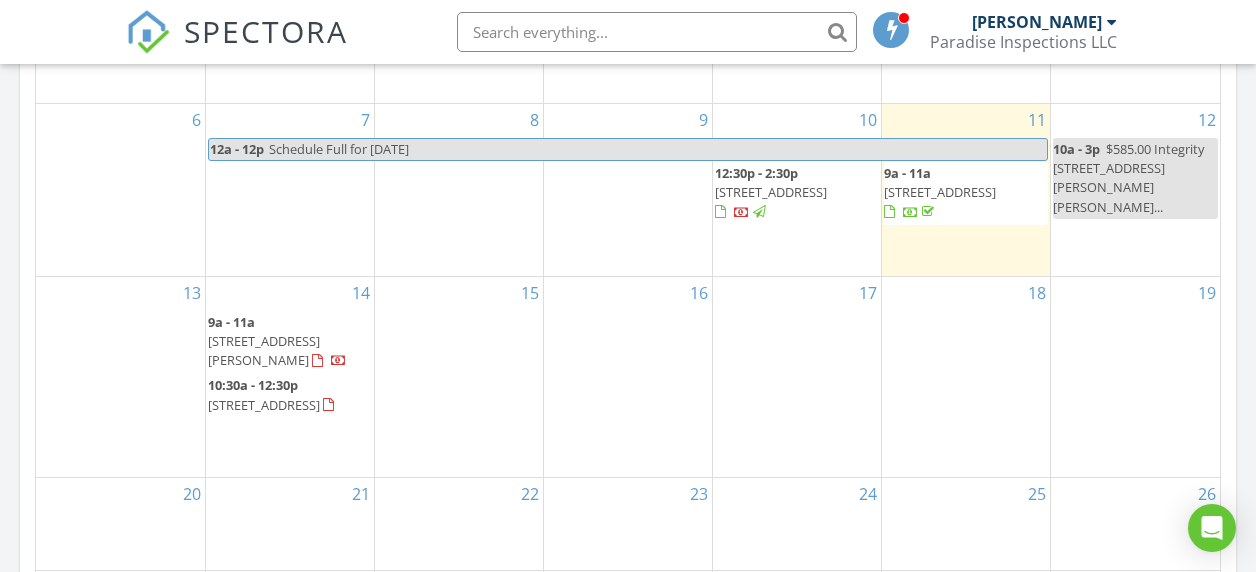 click on "10:30a - 12:30p" at bounding box center (253, 385) 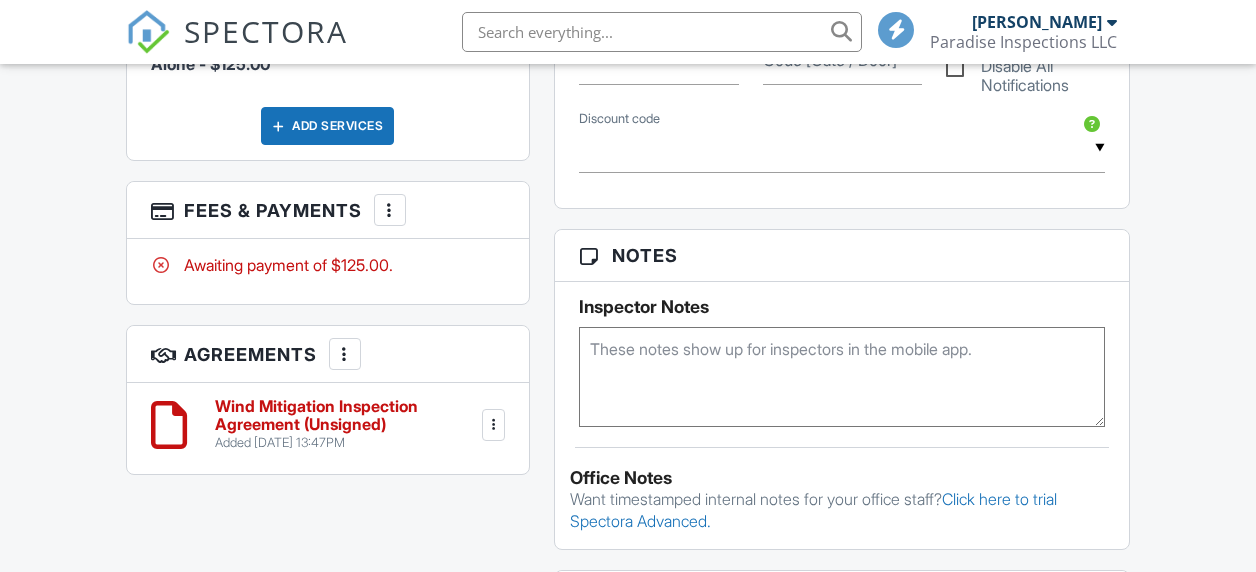 scroll, scrollTop: 1143, scrollLeft: 0, axis: vertical 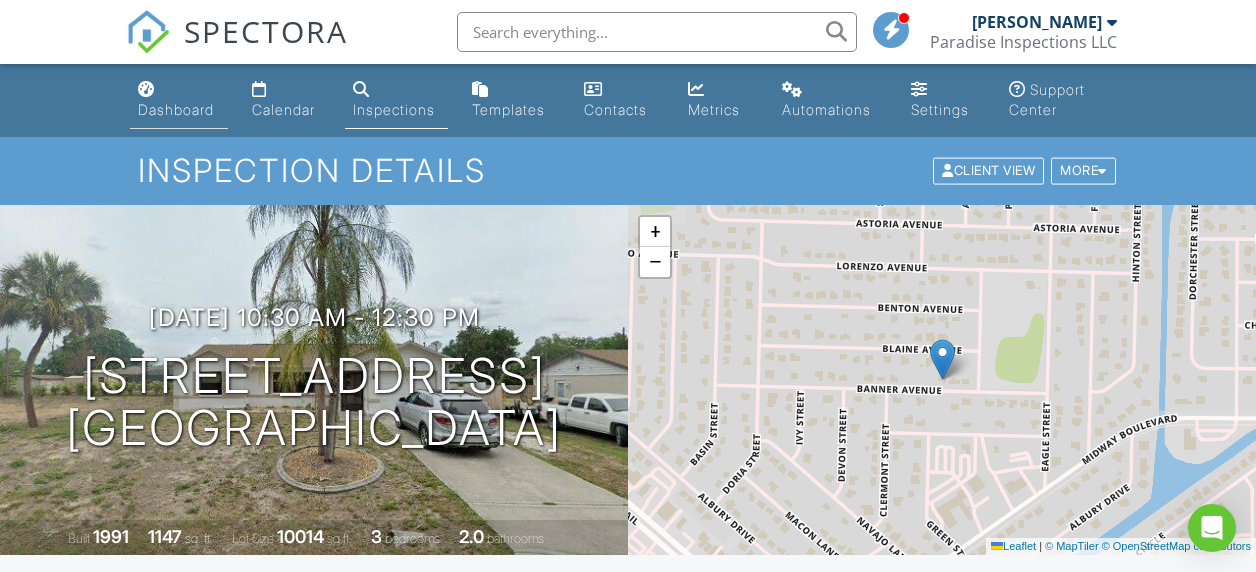 click on "Dashboard" at bounding box center (176, 109) 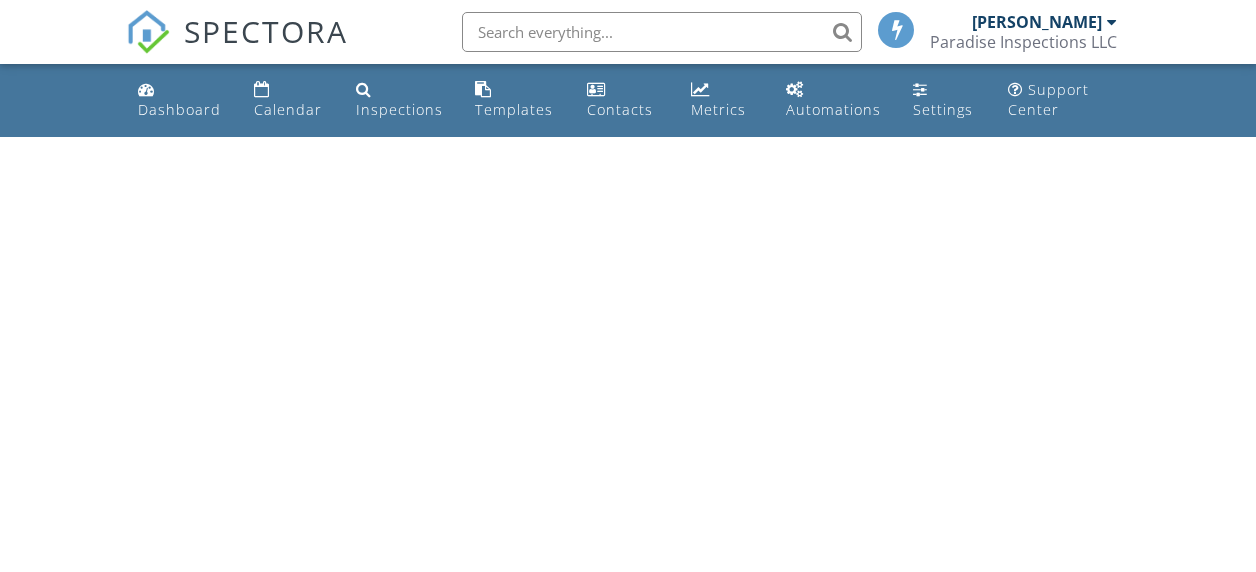 scroll, scrollTop: 0, scrollLeft: 0, axis: both 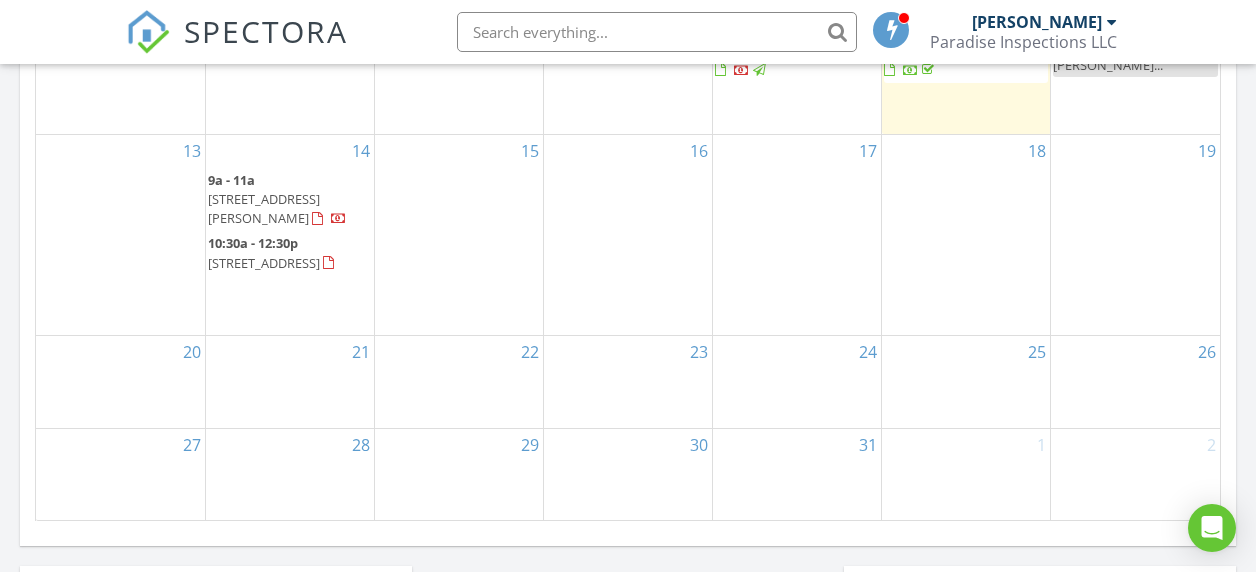 click on "2543 Conway Blvd, Port Charlotte 33952" at bounding box center [264, 208] 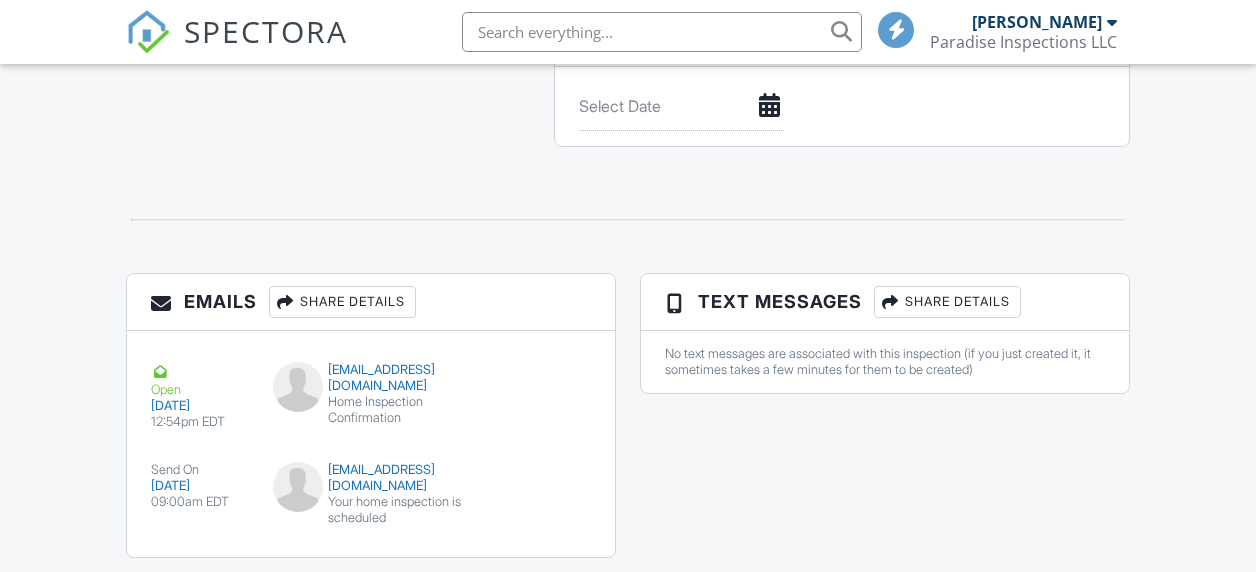 scroll, scrollTop: 2201, scrollLeft: 0, axis: vertical 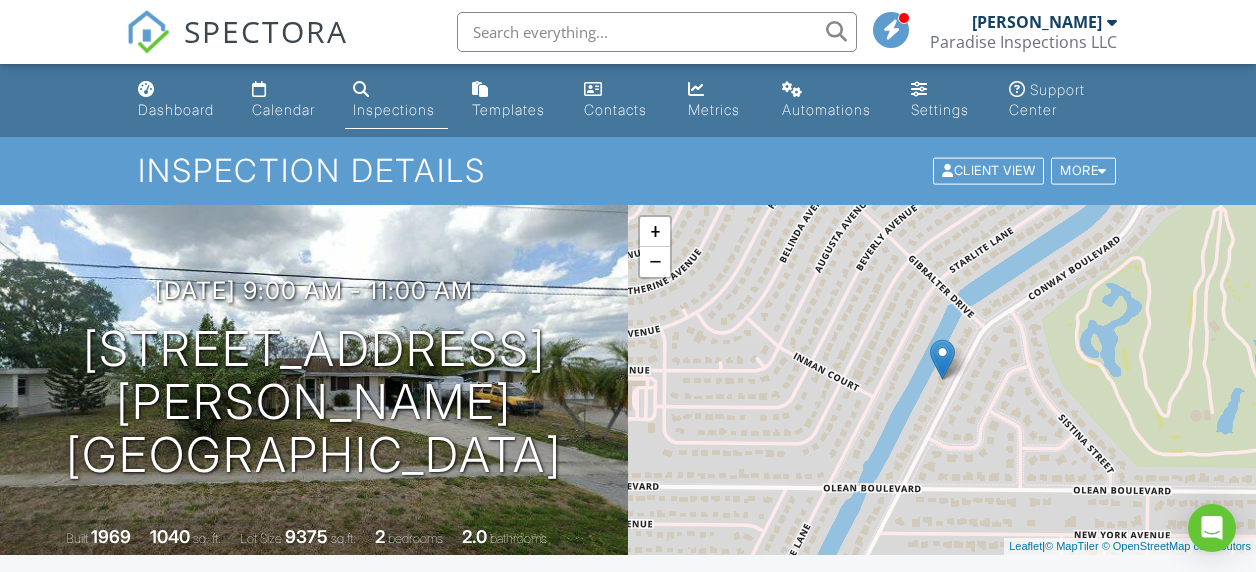 click on "Dashboard" at bounding box center (179, 100) 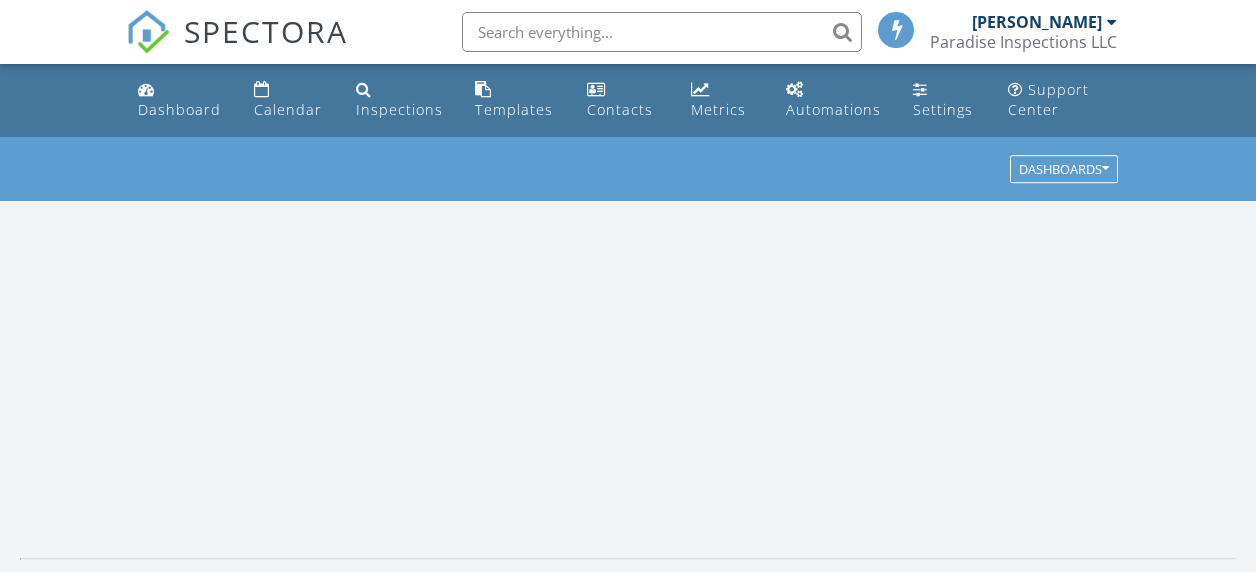 scroll, scrollTop: 0, scrollLeft: 0, axis: both 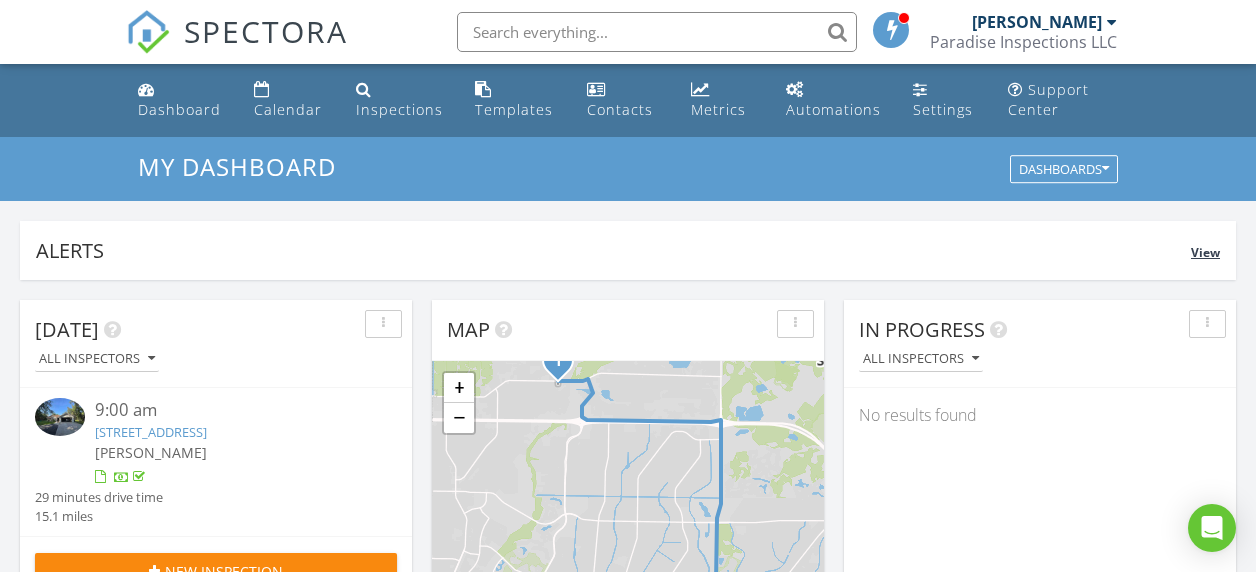 click on "View" at bounding box center (1205, 252) 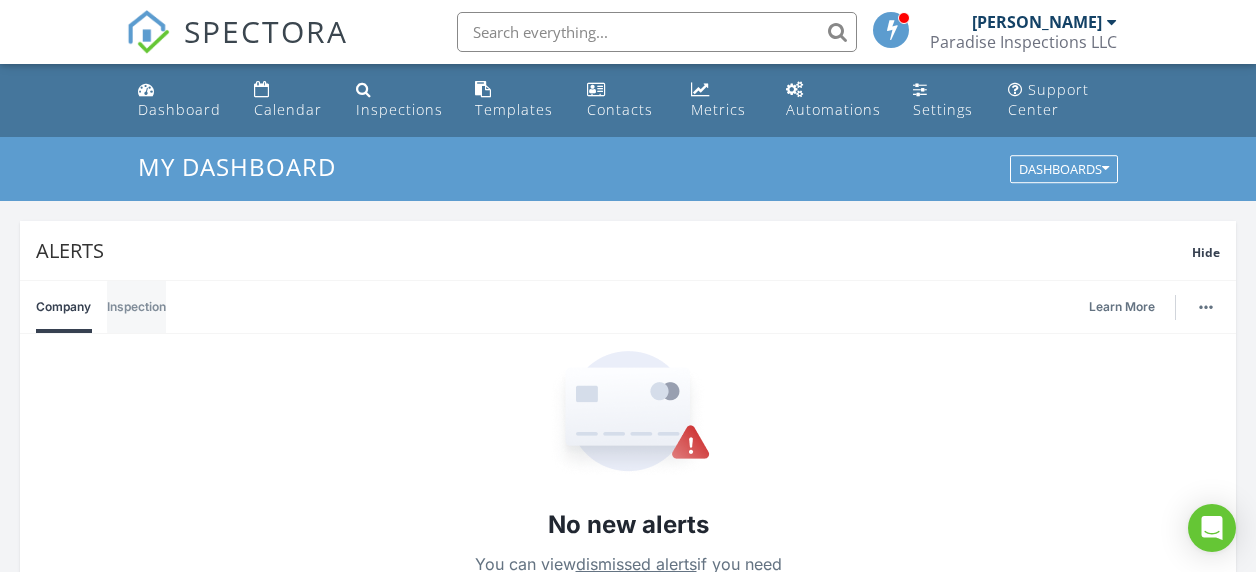 click on "Inspection" at bounding box center (136, 307) 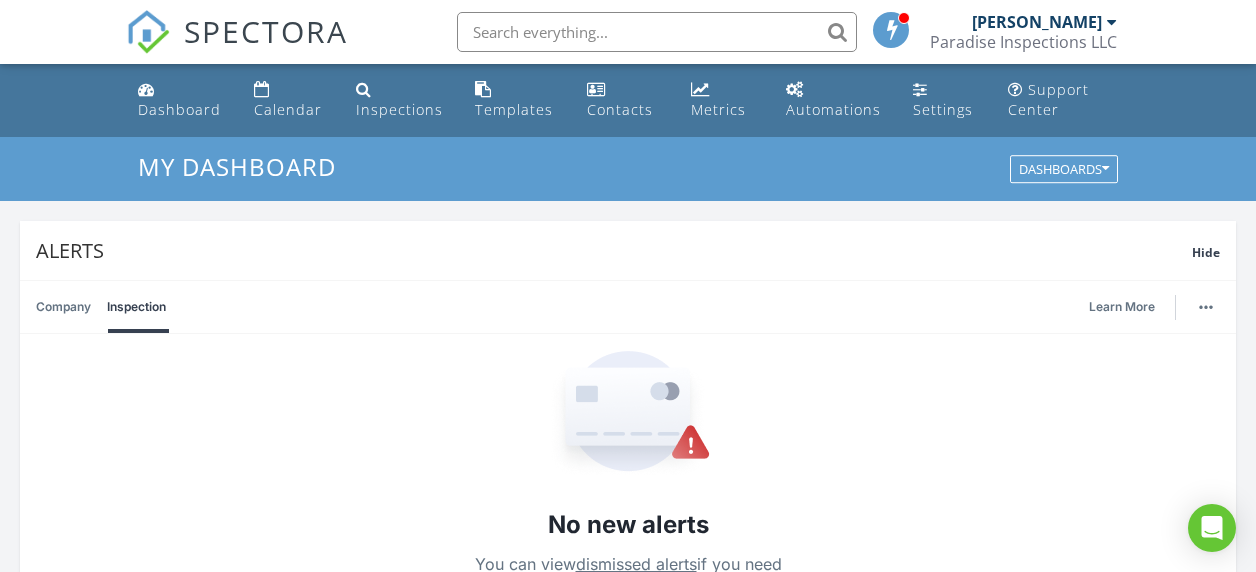 click on "Company" at bounding box center [63, 307] 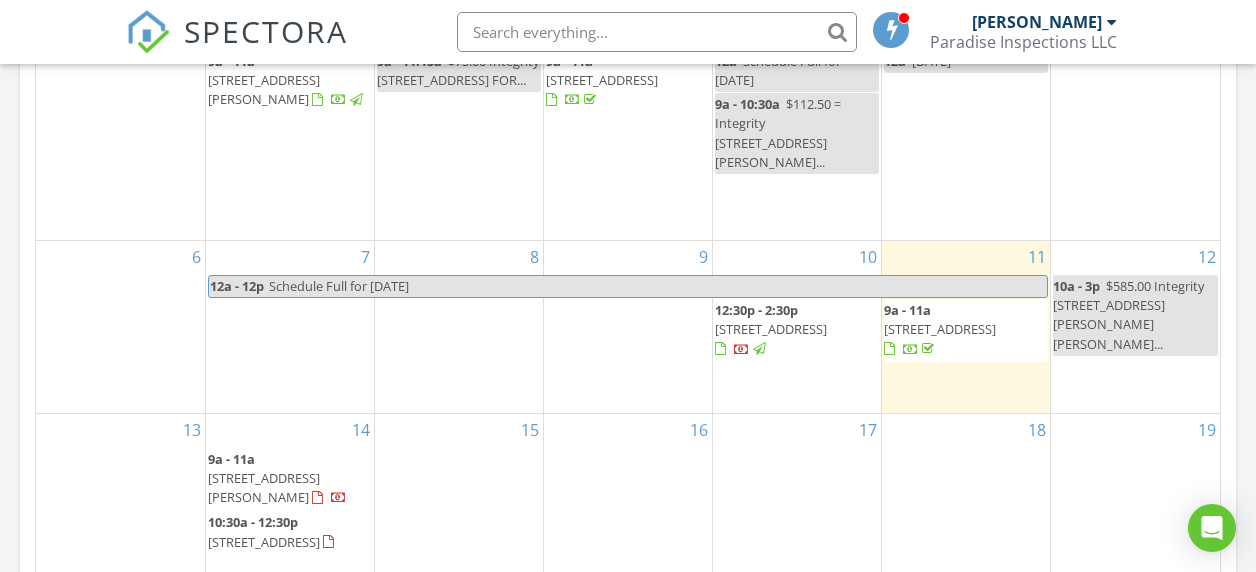 scroll, scrollTop: 1395, scrollLeft: 0, axis: vertical 